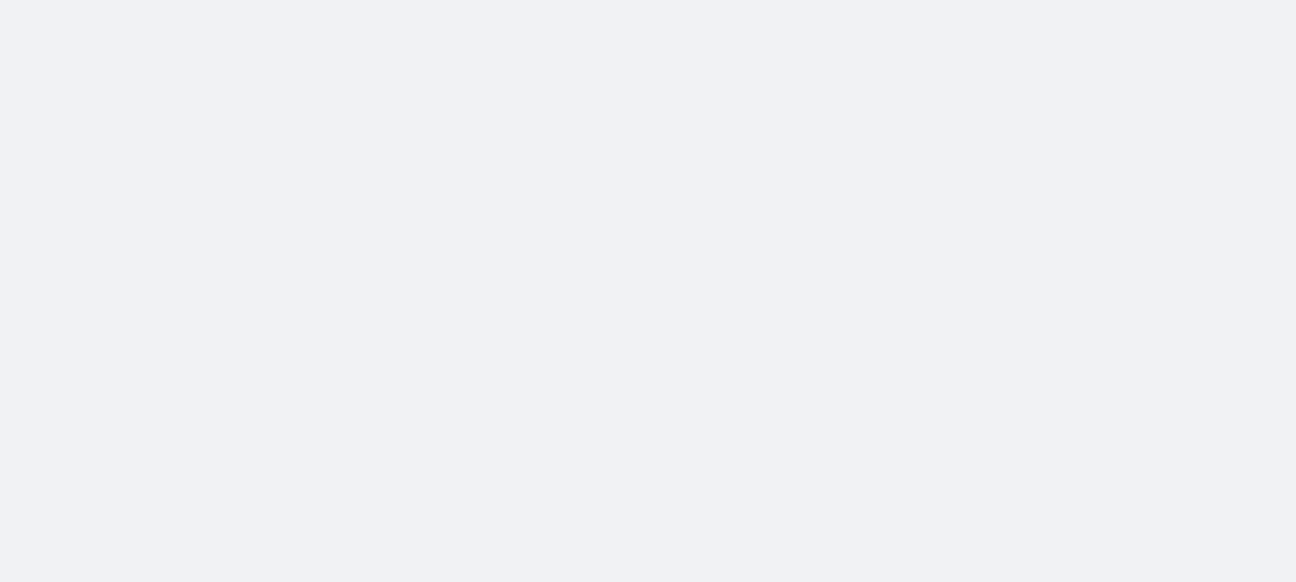 scroll, scrollTop: 0, scrollLeft: 0, axis: both 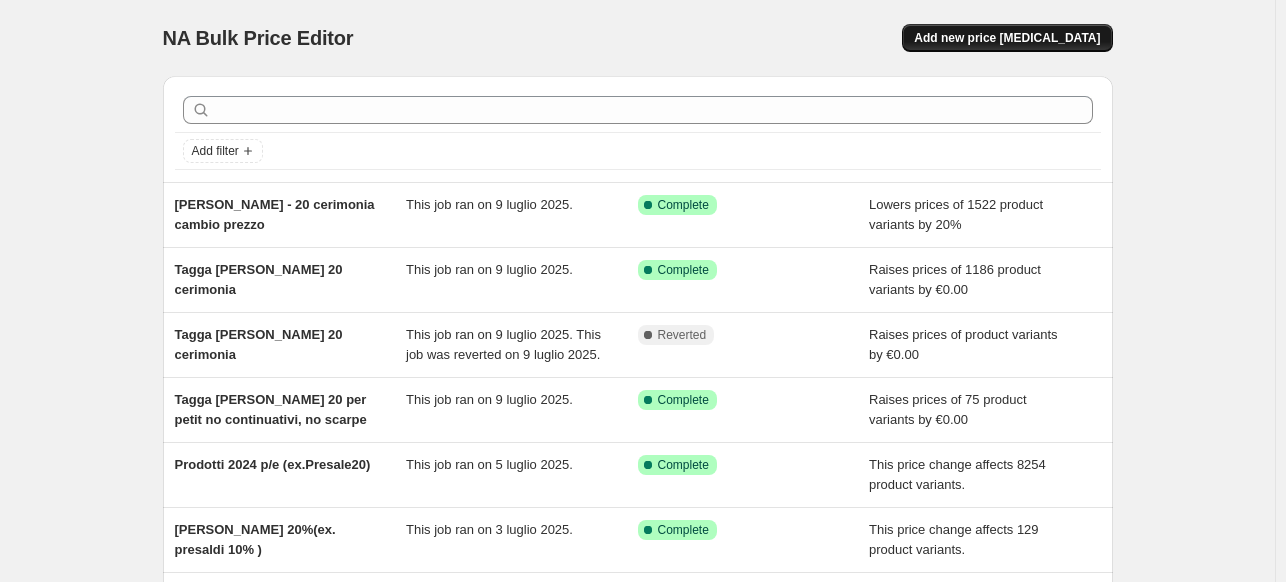 click on "Add new price [MEDICAL_DATA]" at bounding box center (1007, 38) 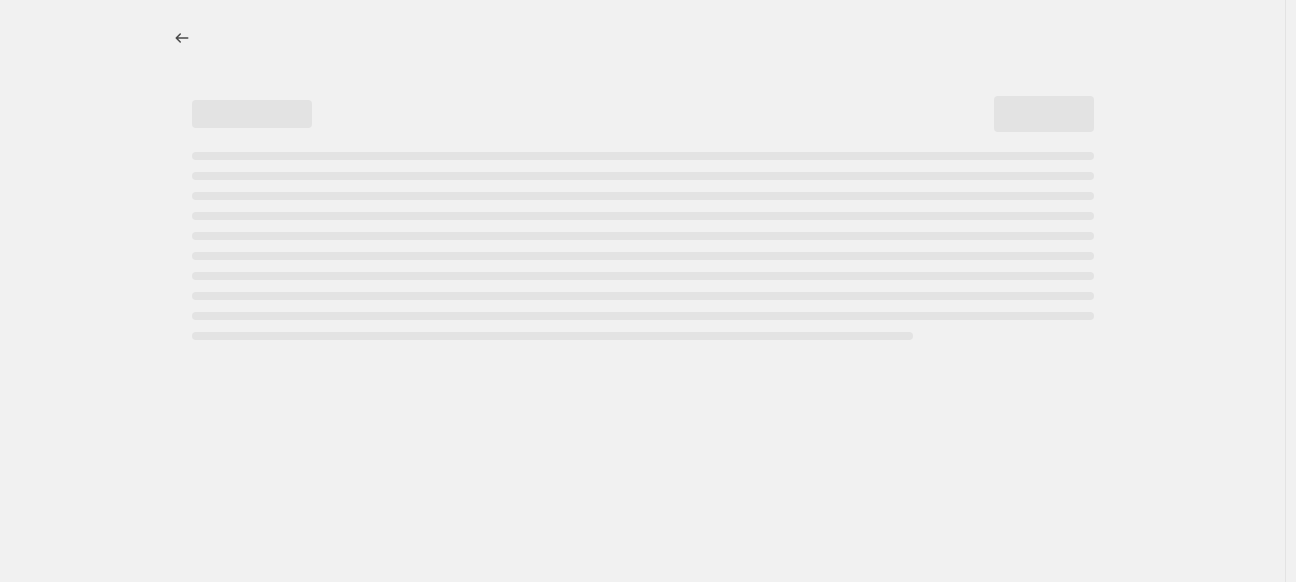 select on "percentage" 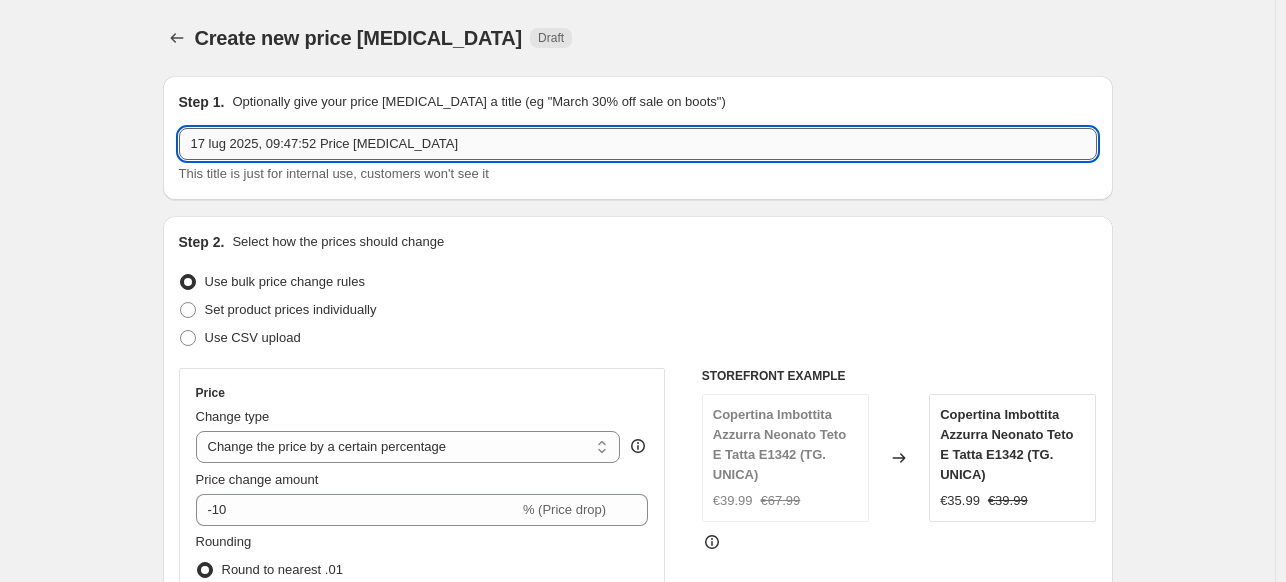 click on "17 lug 2025, 09:47:52 Price [MEDICAL_DATA]" at bounding box center (638, 144) 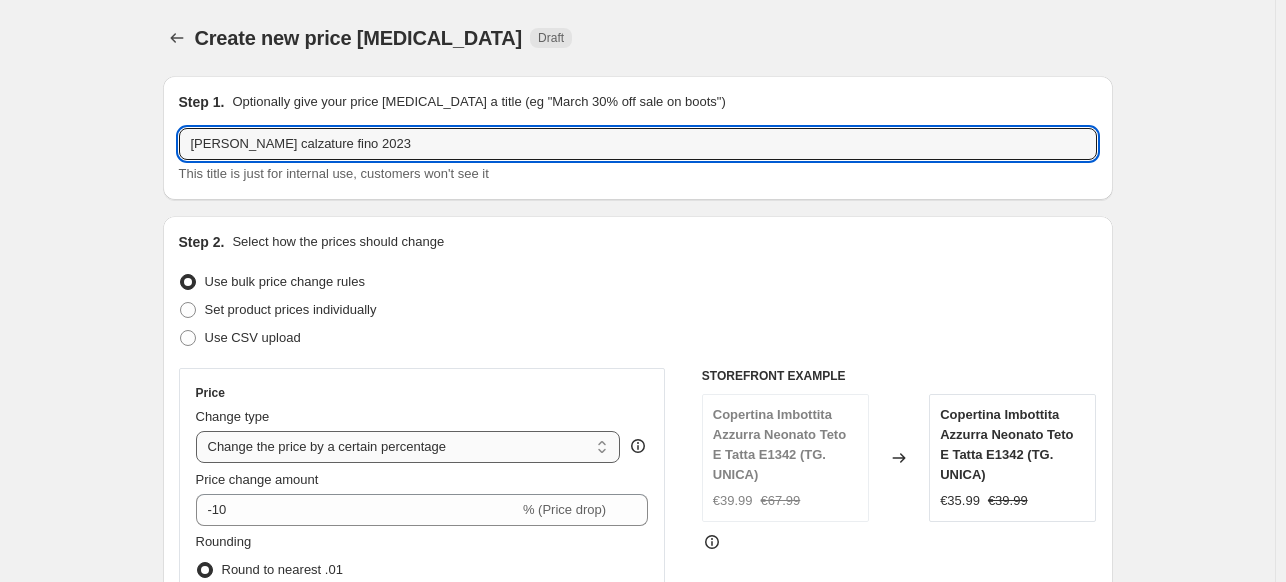 scroll, scrollTop: 71, scrollLeft: 0, axis: vertical 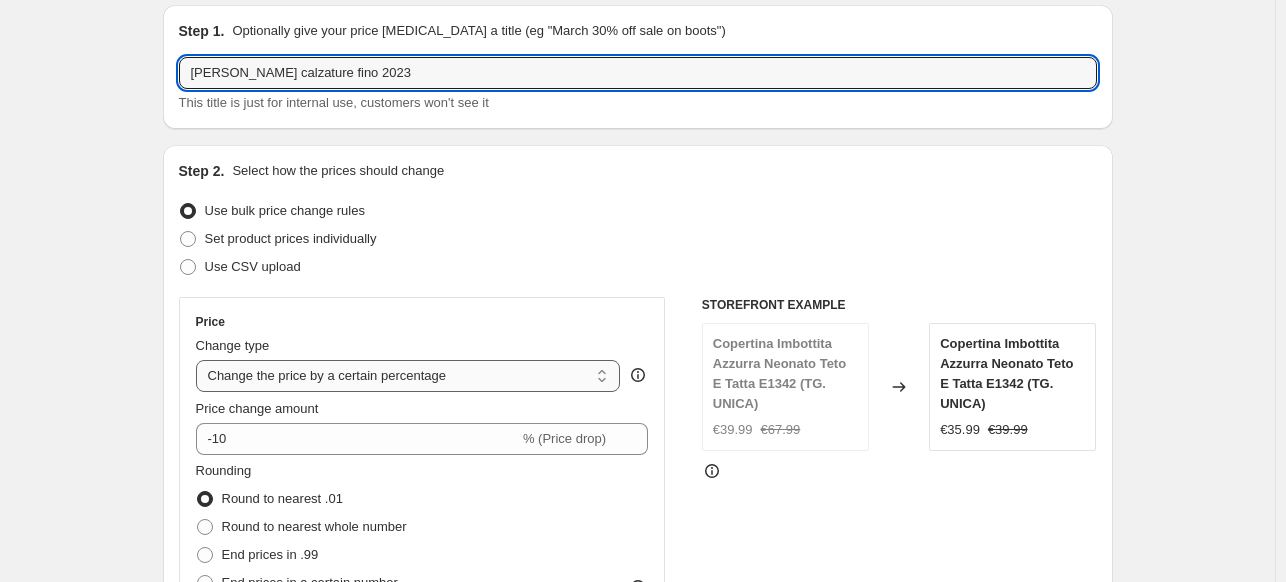 type on "[PERSON_NAME] calzature fino 2023" 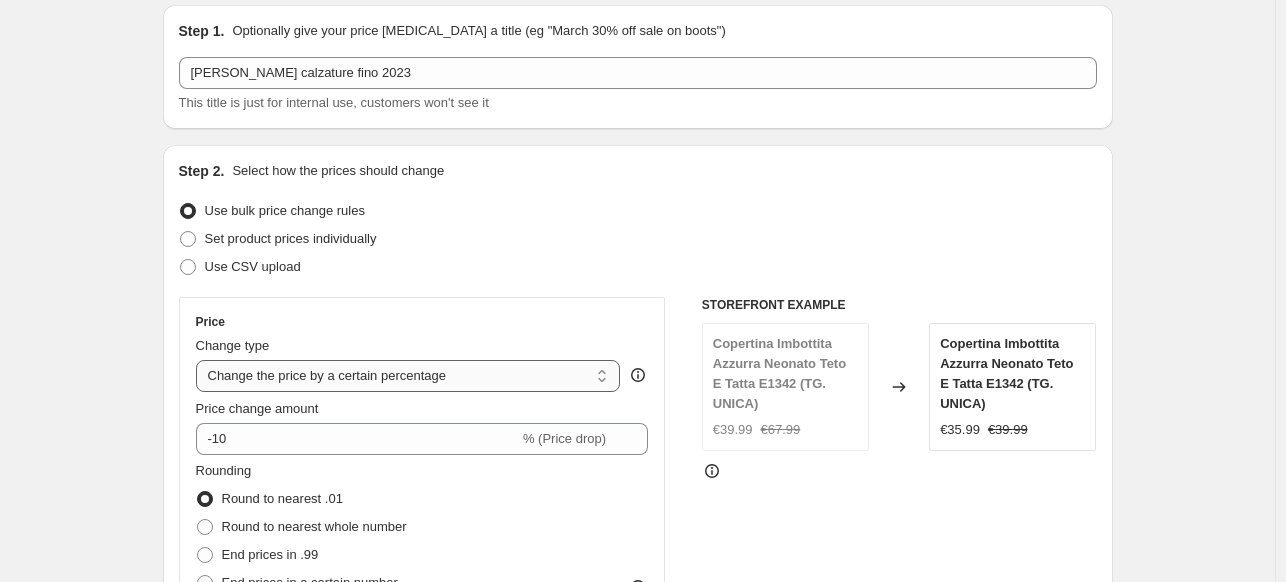 click on "Change the price to a certain amount Change the price by a certain amount Change the price by a certain percentage Change the price to the current compare at price (price before sale) Change the price by a certain amount relative to the compare at price Change the price by a certain percentage relative to the compare at price Don't change the price Change the price by a certain percentage relative to the cost per item Change price to certain cost margin" at bounding box center (408, 376) 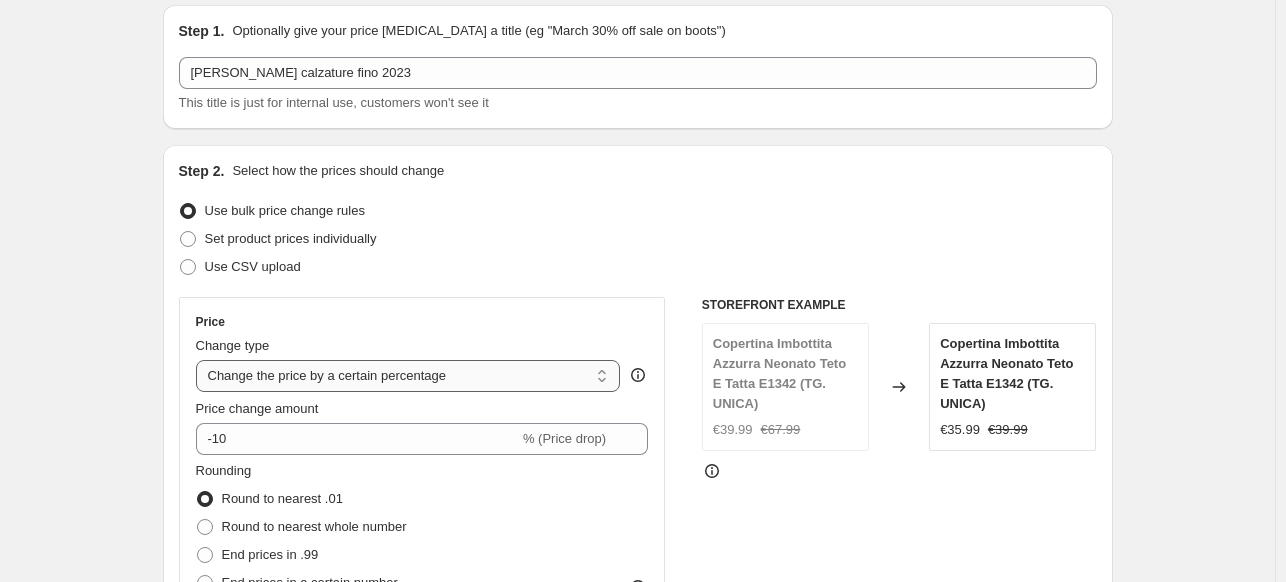 select on "by" 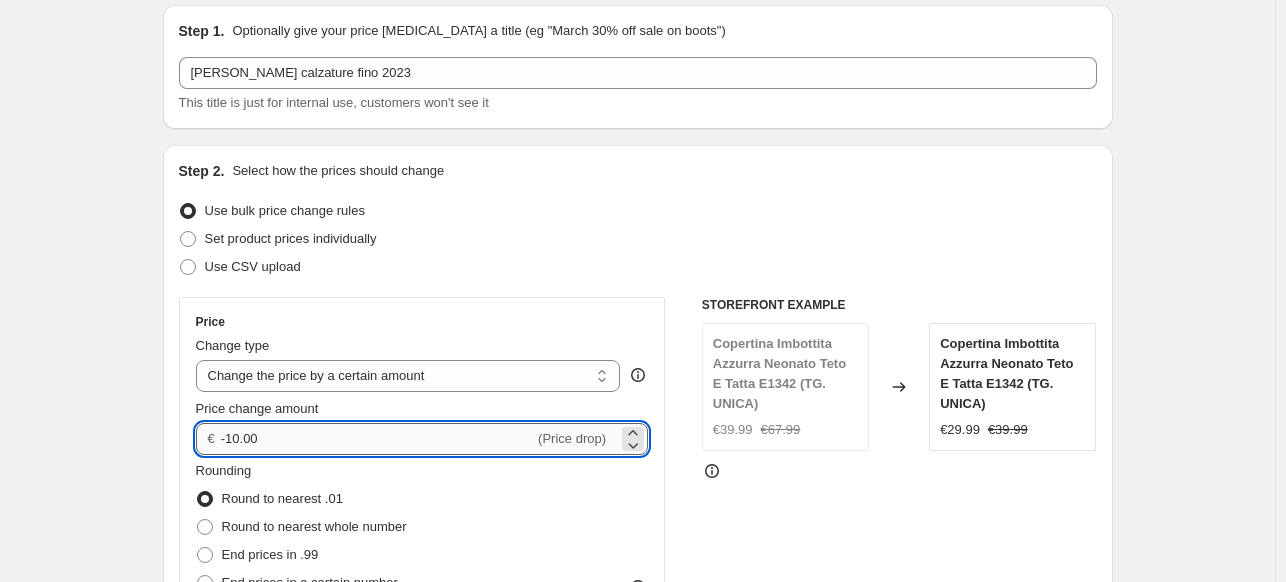 click on "-10.00" at bounding box center (377, 439) 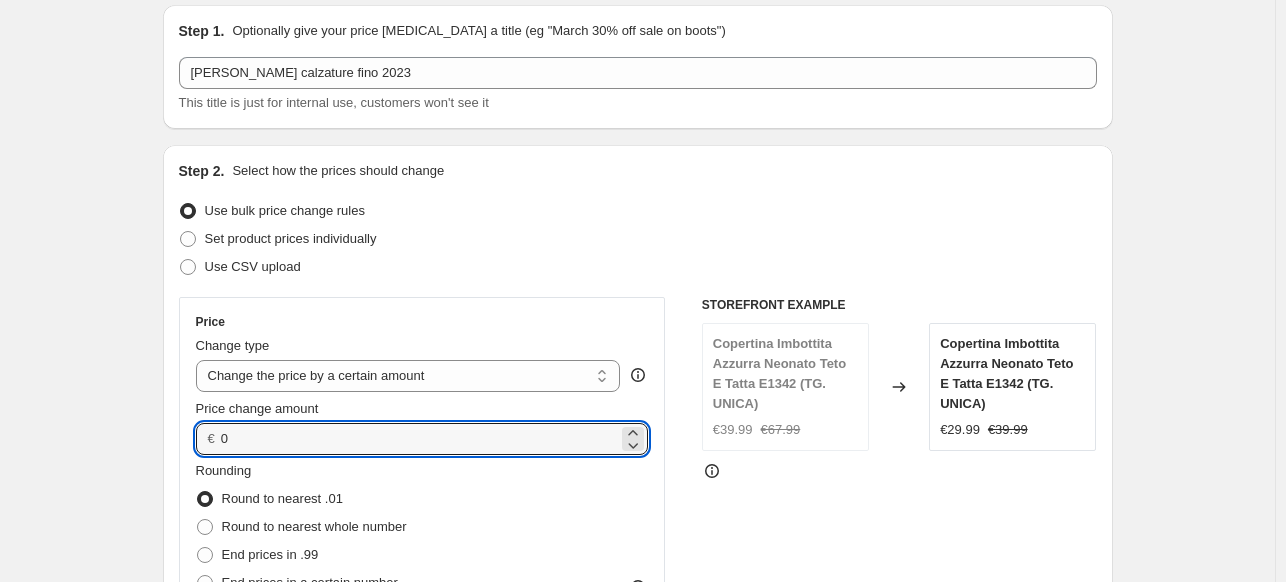 type on "0.00" 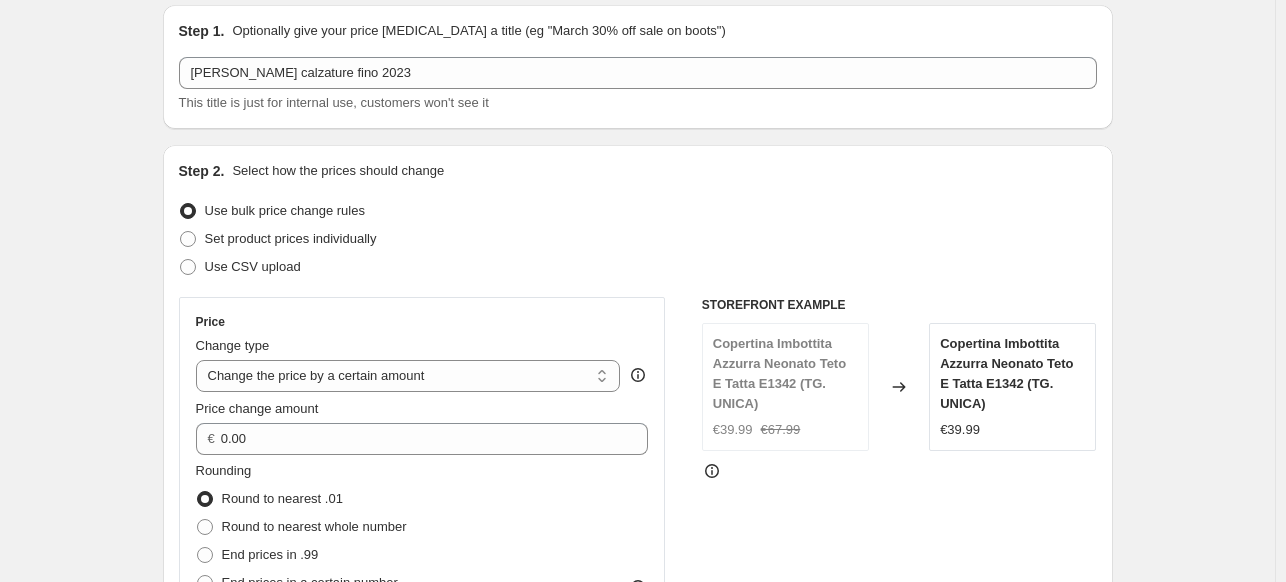 click on "Rounding Round to nearest .01 Round to nearest whole number End prices in .99 End prices in a certain number" at bounding box center [422, 529] 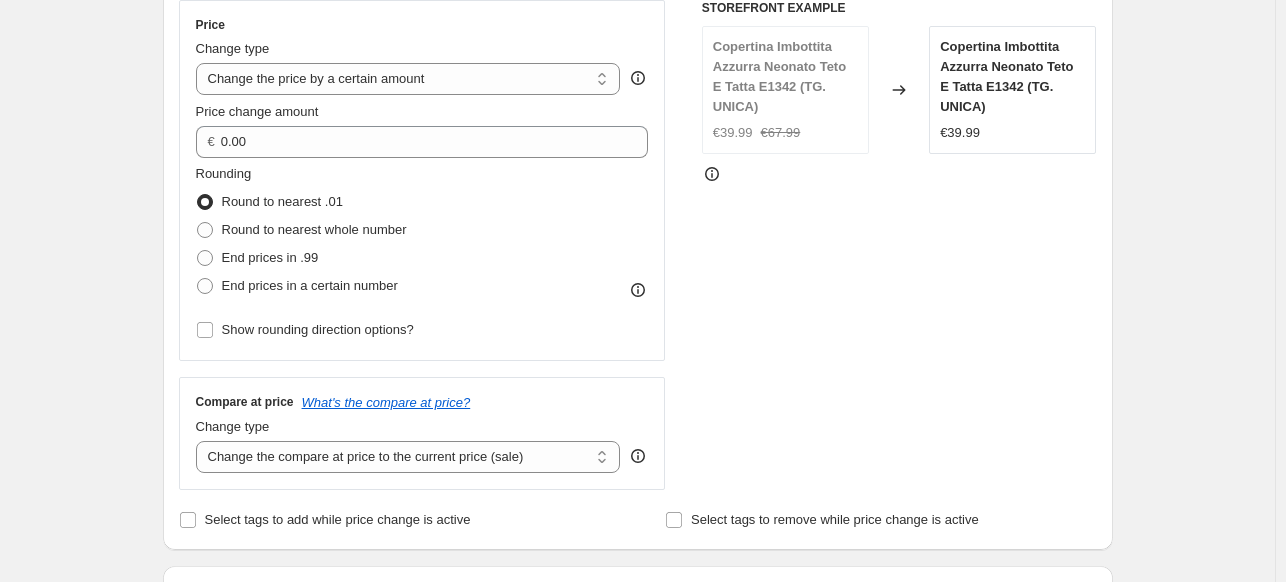 scroll, scrollTop: 370, scrollLeft: 0, axis: vertical 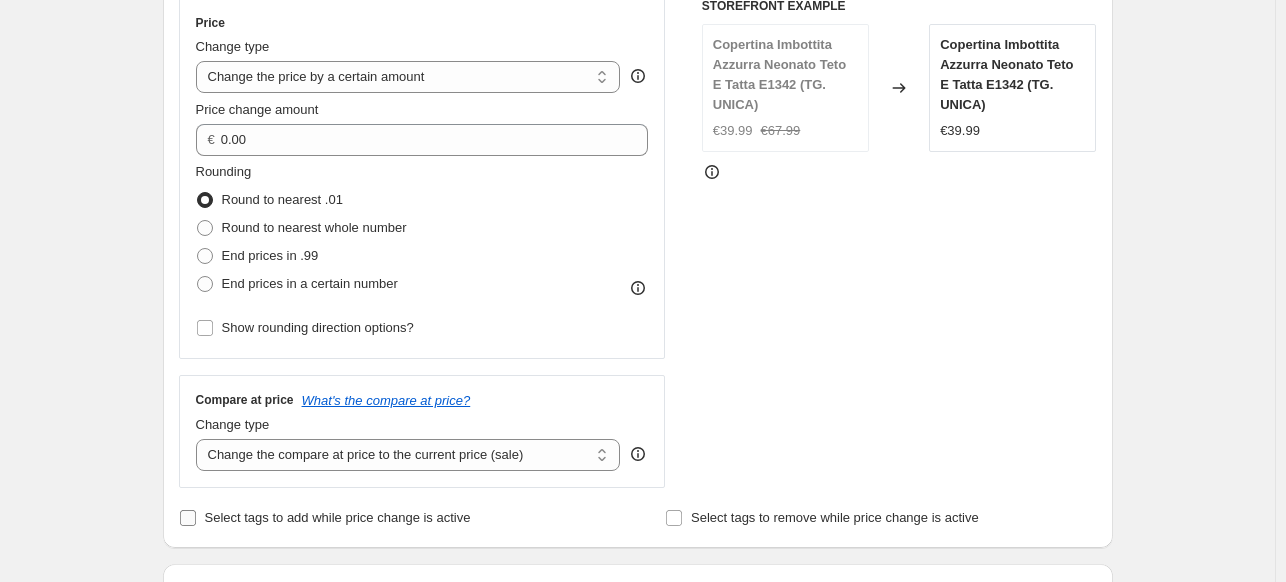 click on "Select tags to add while price change is active" at bounding box center [338, 517] 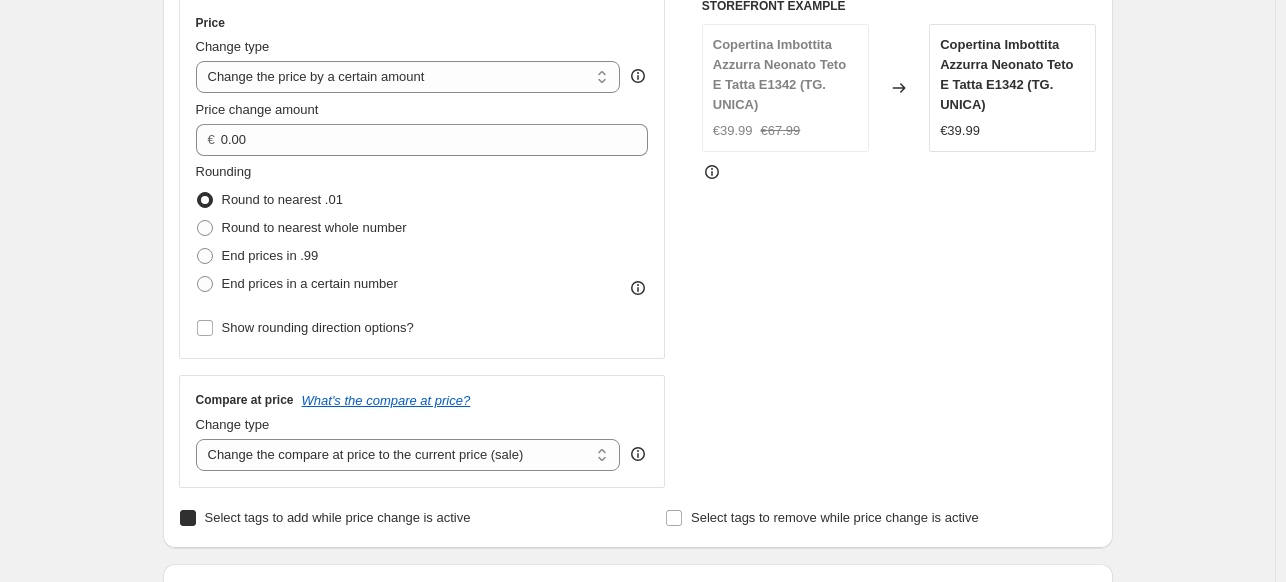 checkbox on "true" 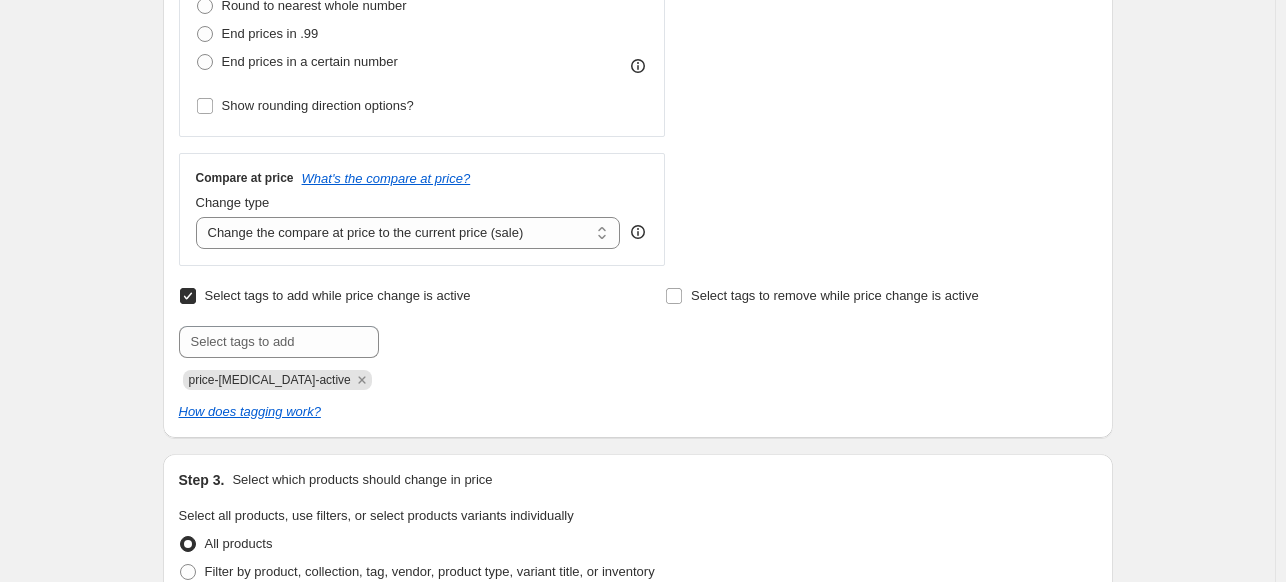scroll, scrollTop: 622, scrollLeft: 0, axis: vertical 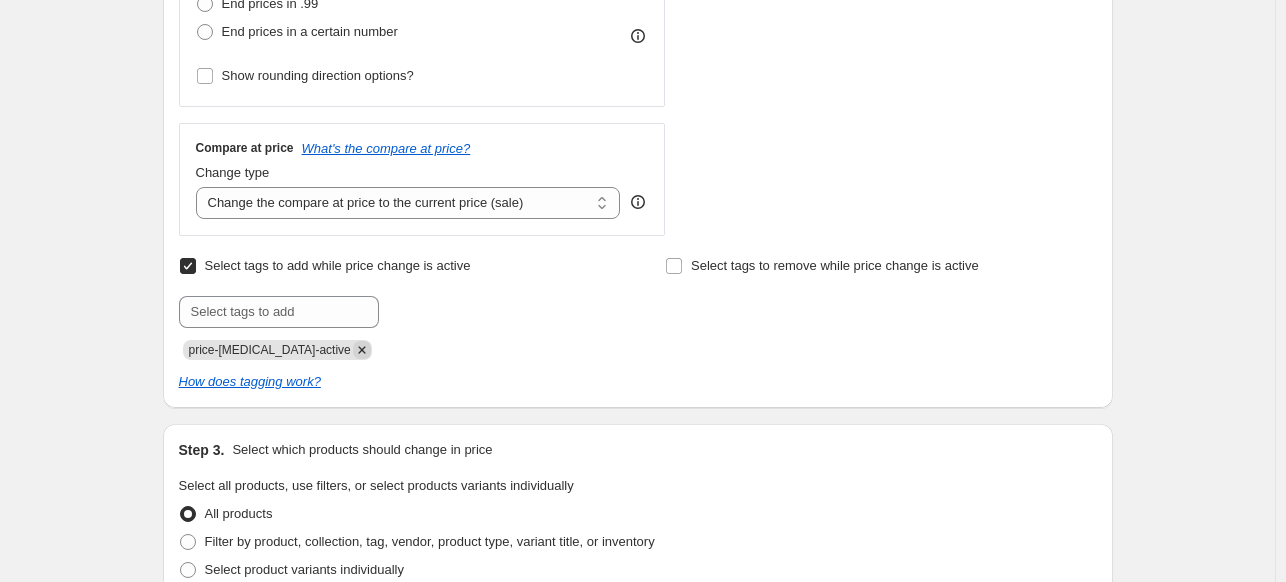 click 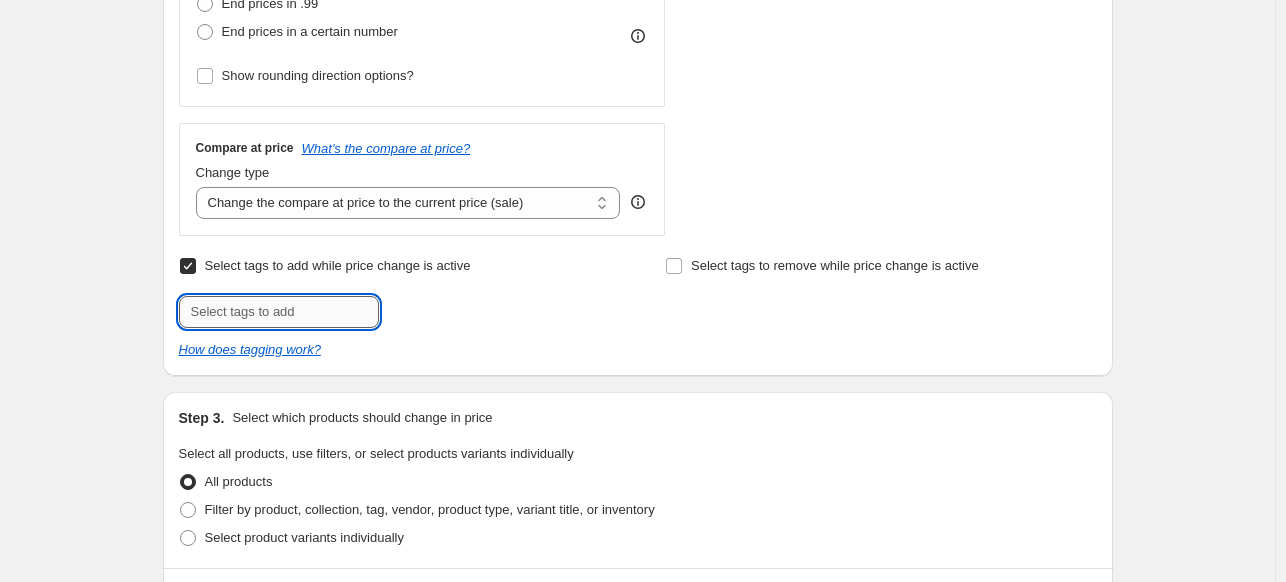 click at bounding box center [279, 312] 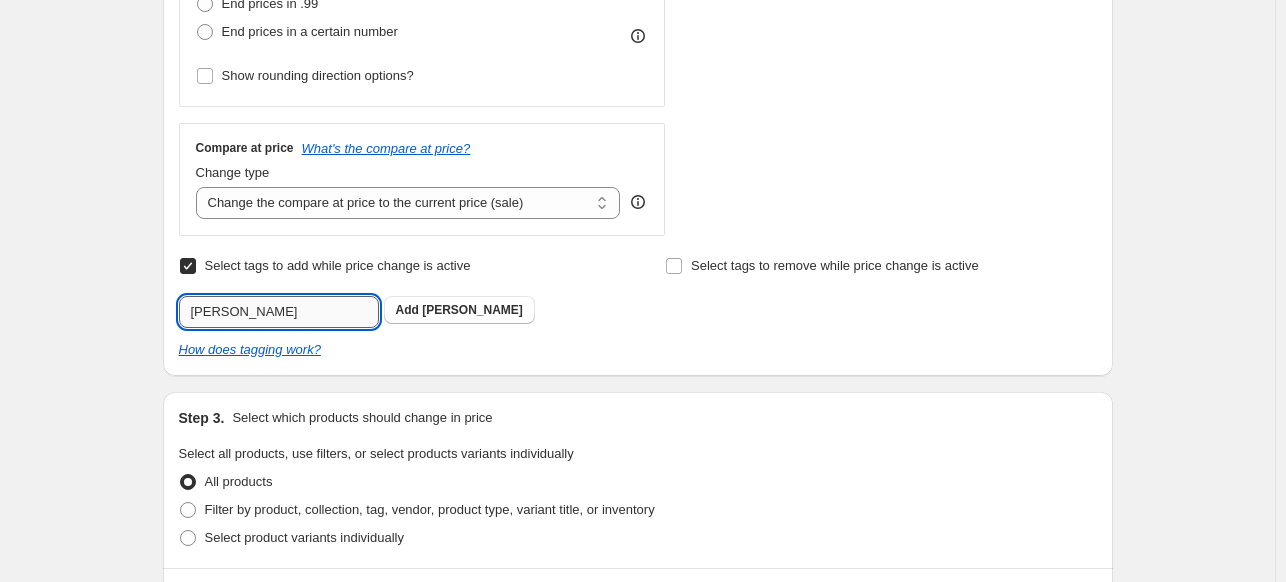 type on "[PERSON_NAME]" 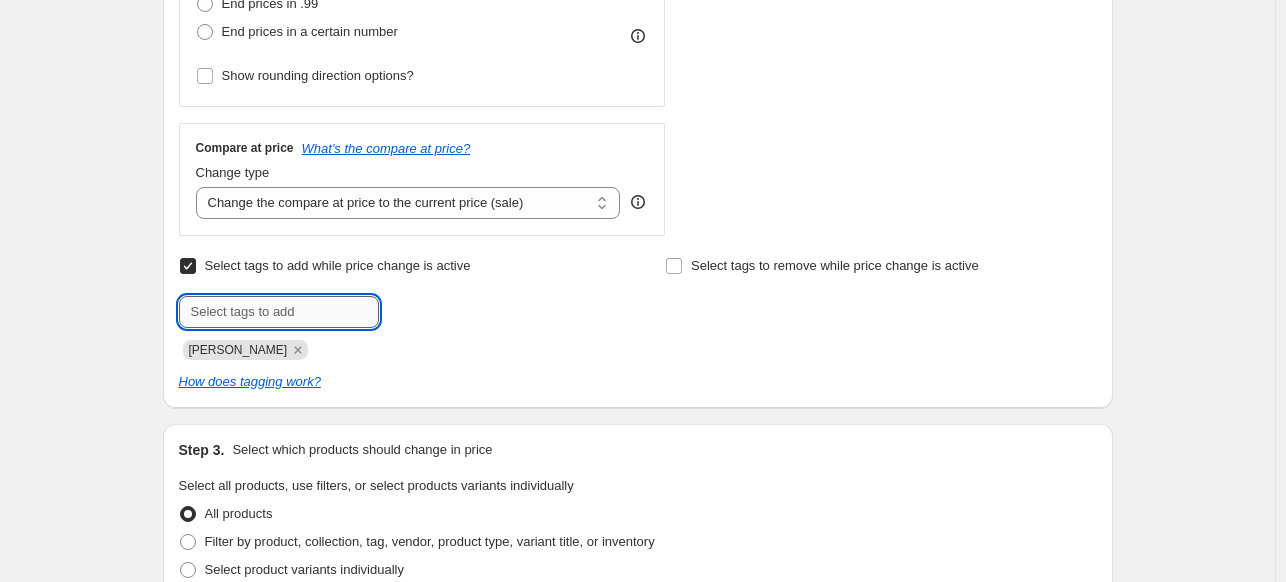 type on "S" 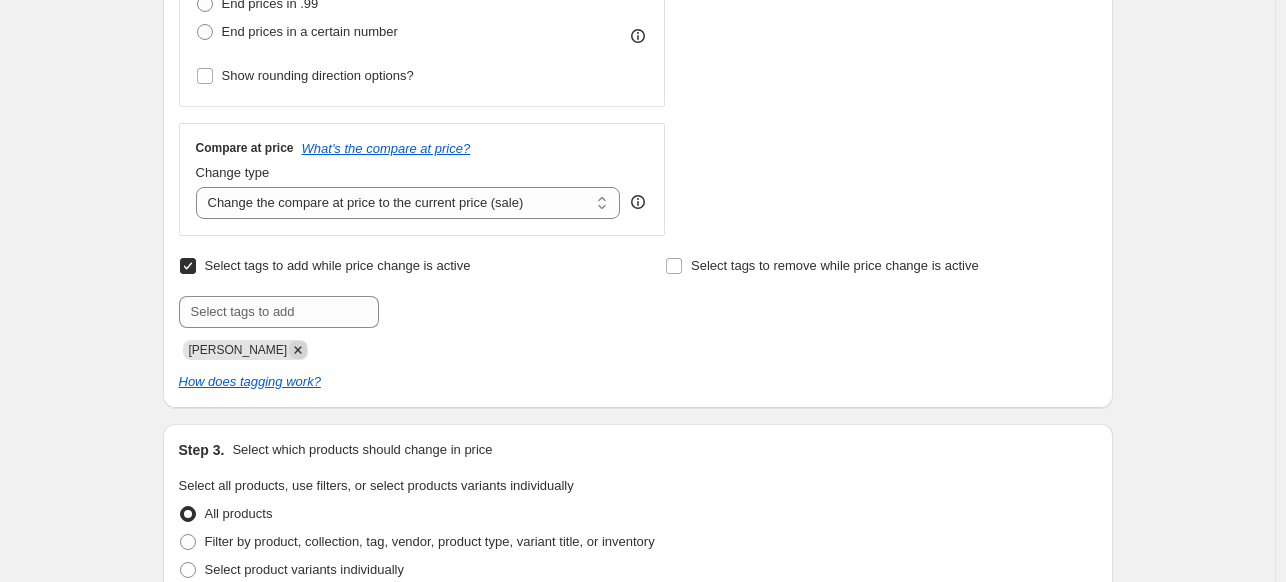 click 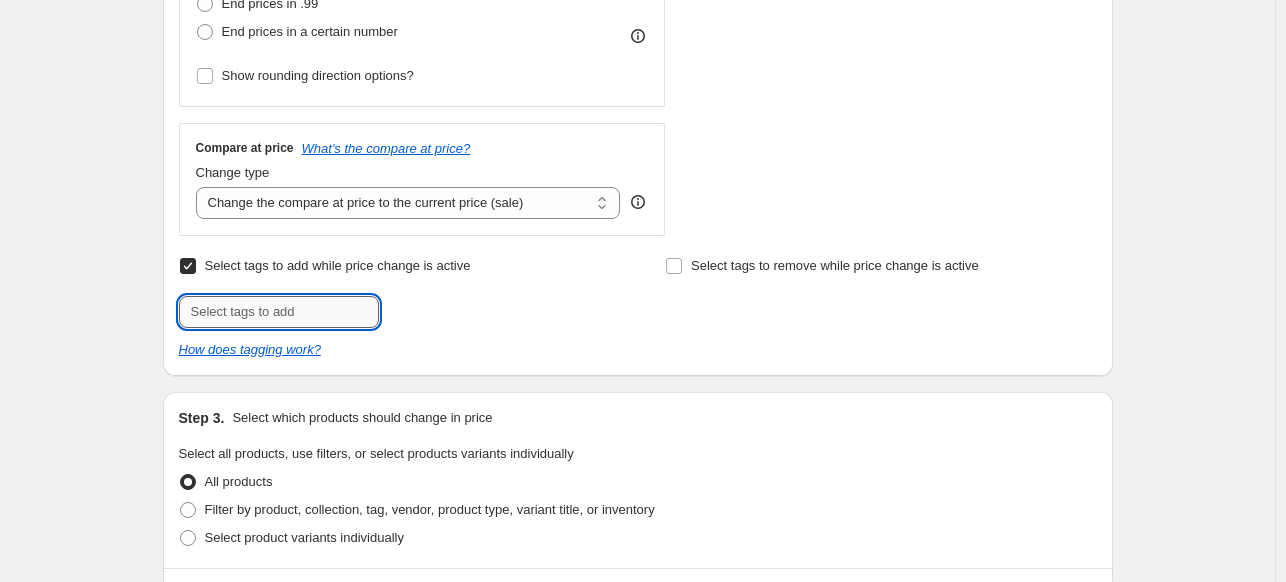 click at bounding box center (279, 312) 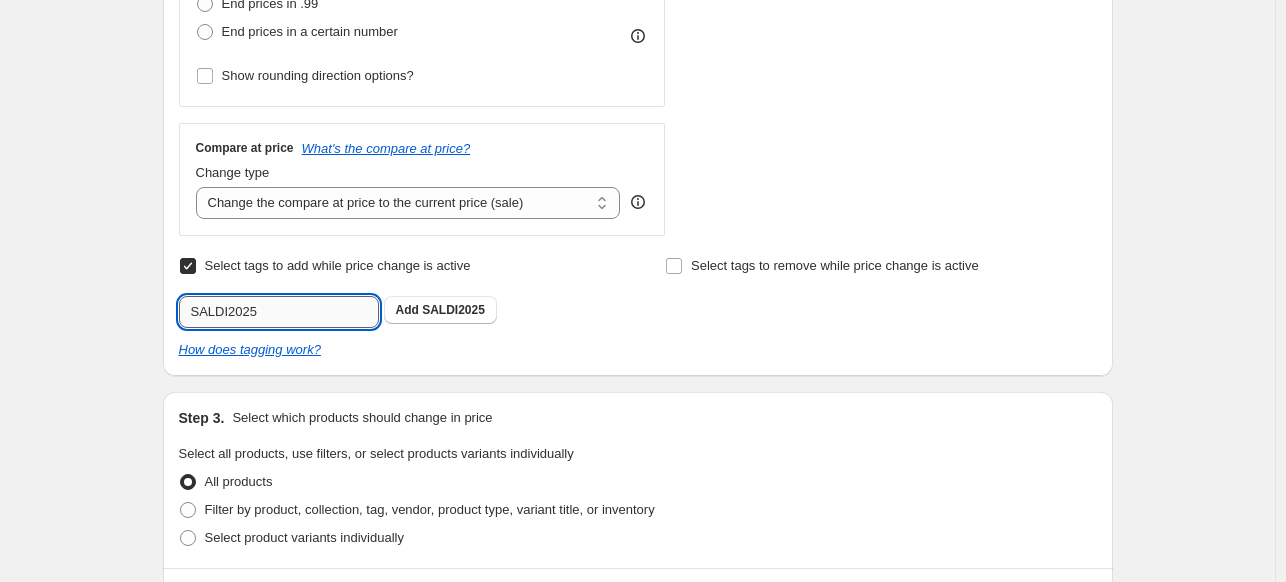 type on "SALDI2025" 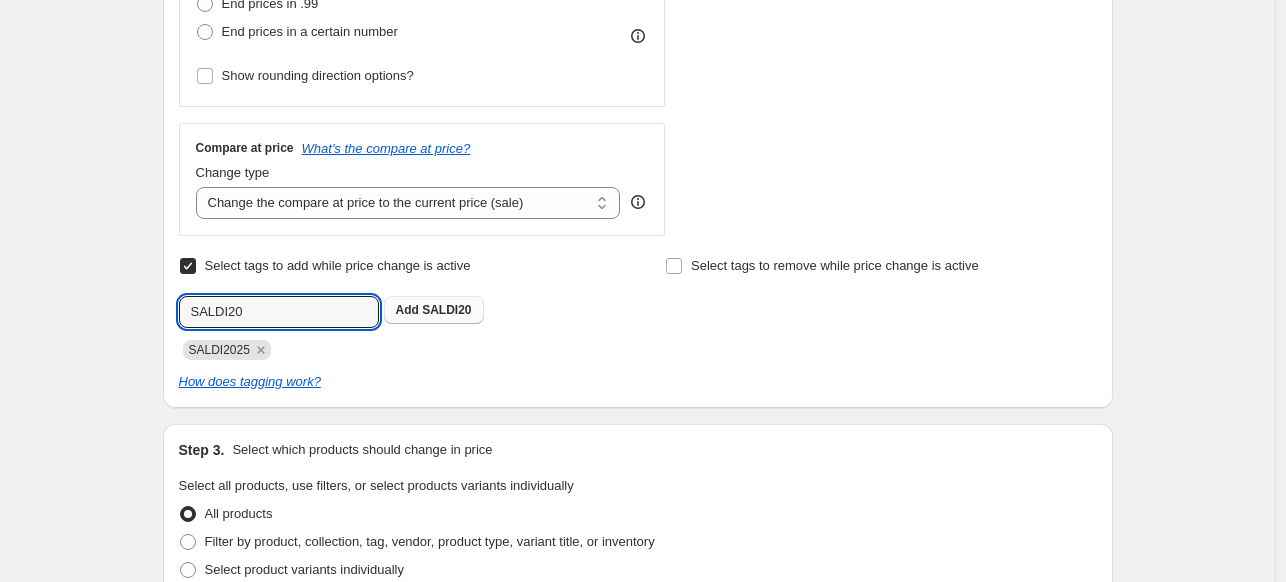 type on "SALDI20" 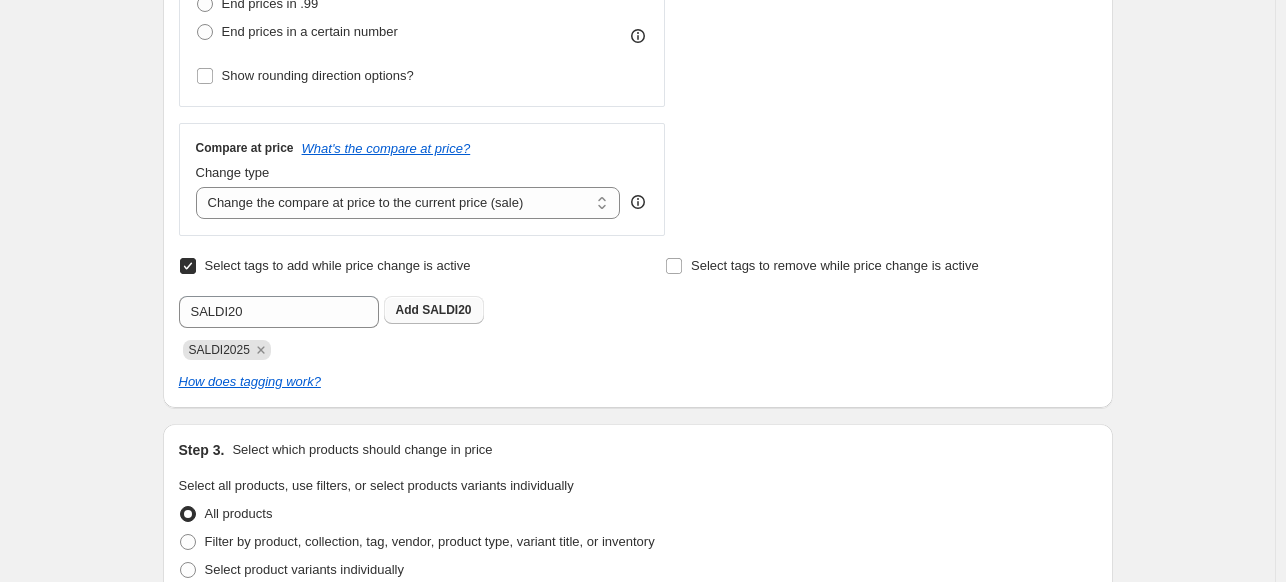 click on "Add   SALDI20" at bounding box center (434, 310) 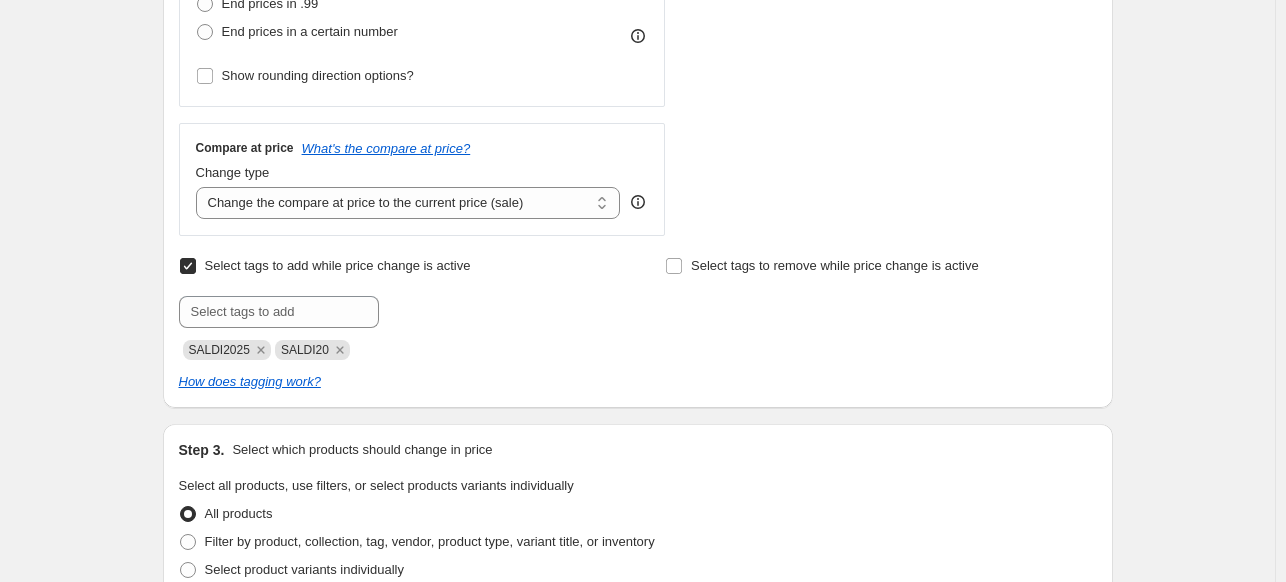 click on "Select tags to add while price change is active Submit SALDI2025 SALDI20 Select tags to remove while price change is active How does tagging work?" at bounding box center (638, 322) 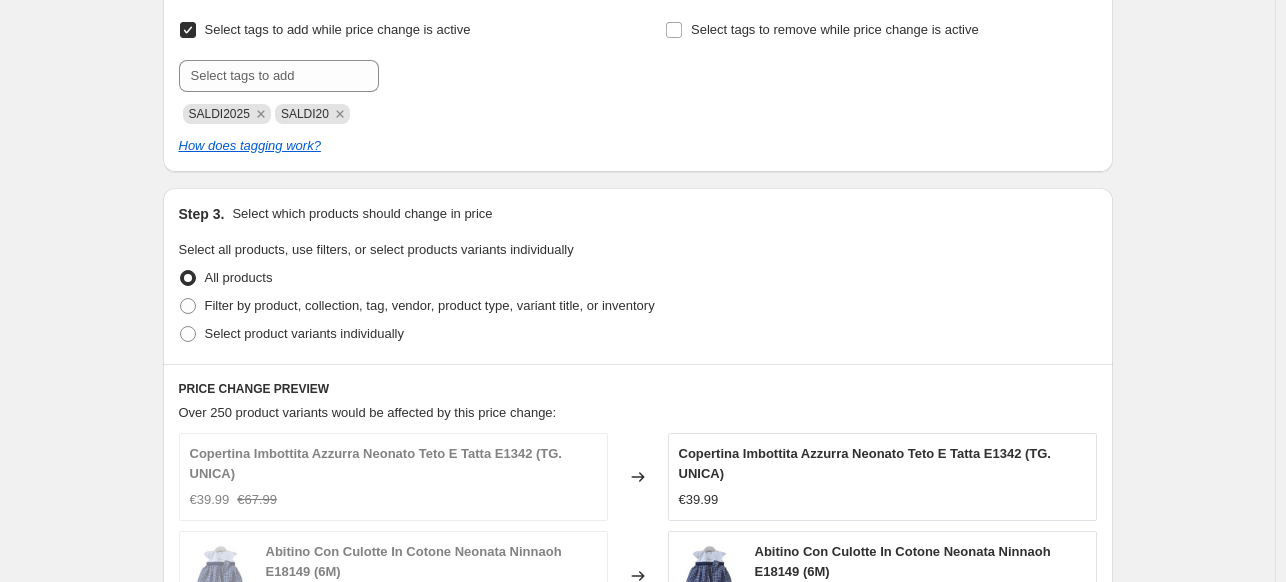 scroll, scrollTop: 859, scrollLeft: 0, axis: vertical 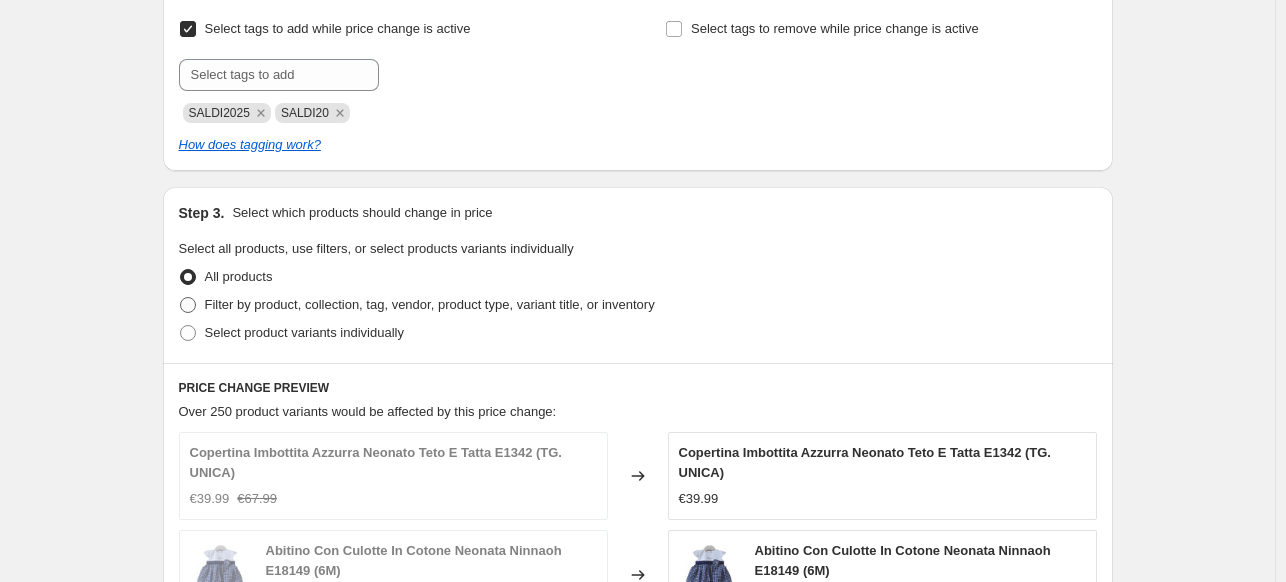 click at bounding box center [188, 305] 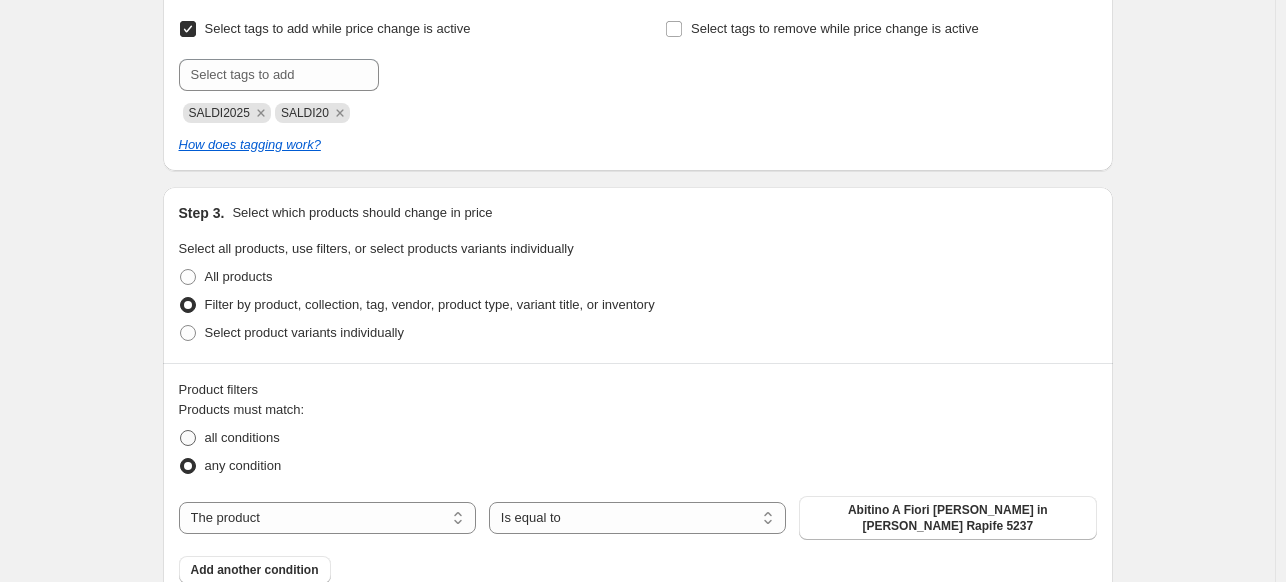 click at bounding box center [188, 438] 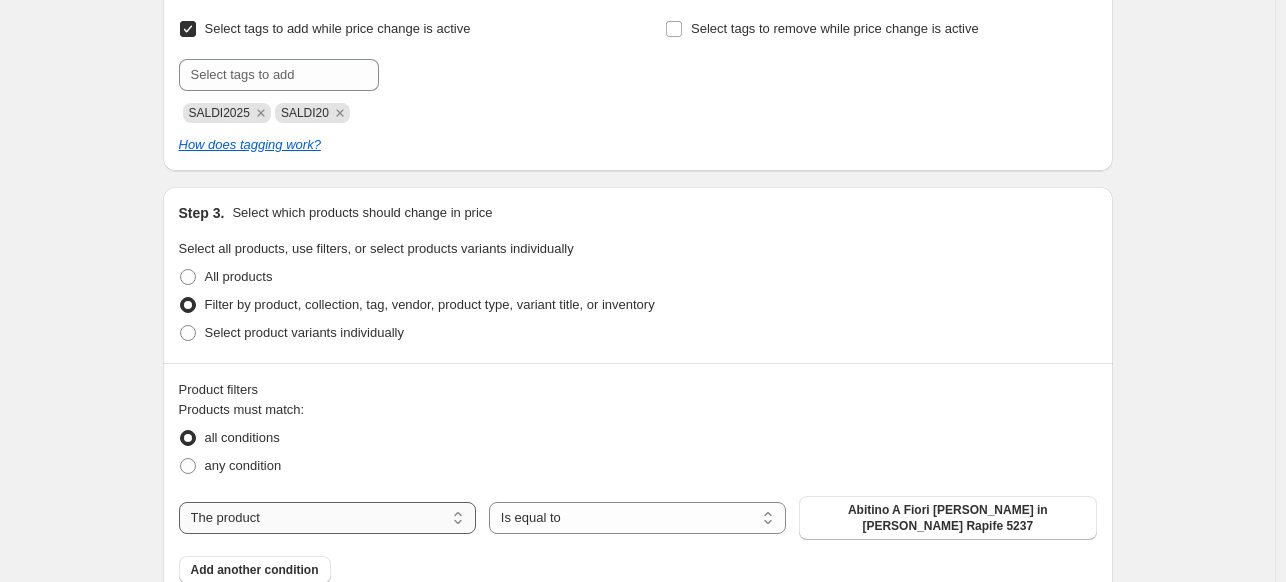 click on "The product The product's collection The product's tag The product's vendor The product's type The product's status The variant's title Inventory quantity" at bounding box center [327, 518] 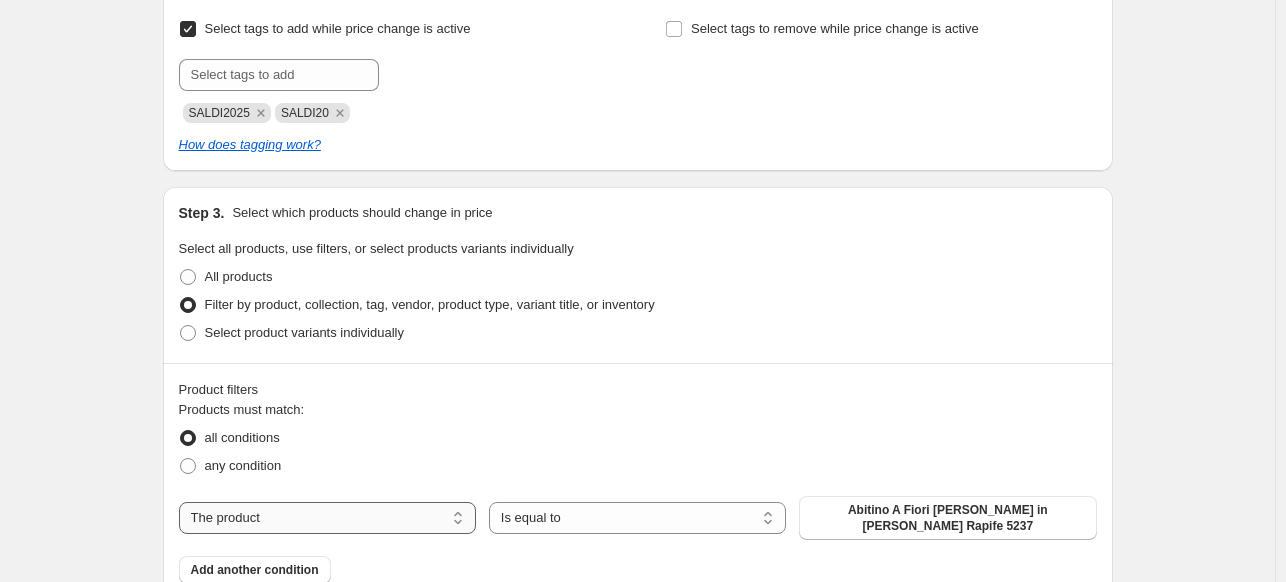 select on "product_type" 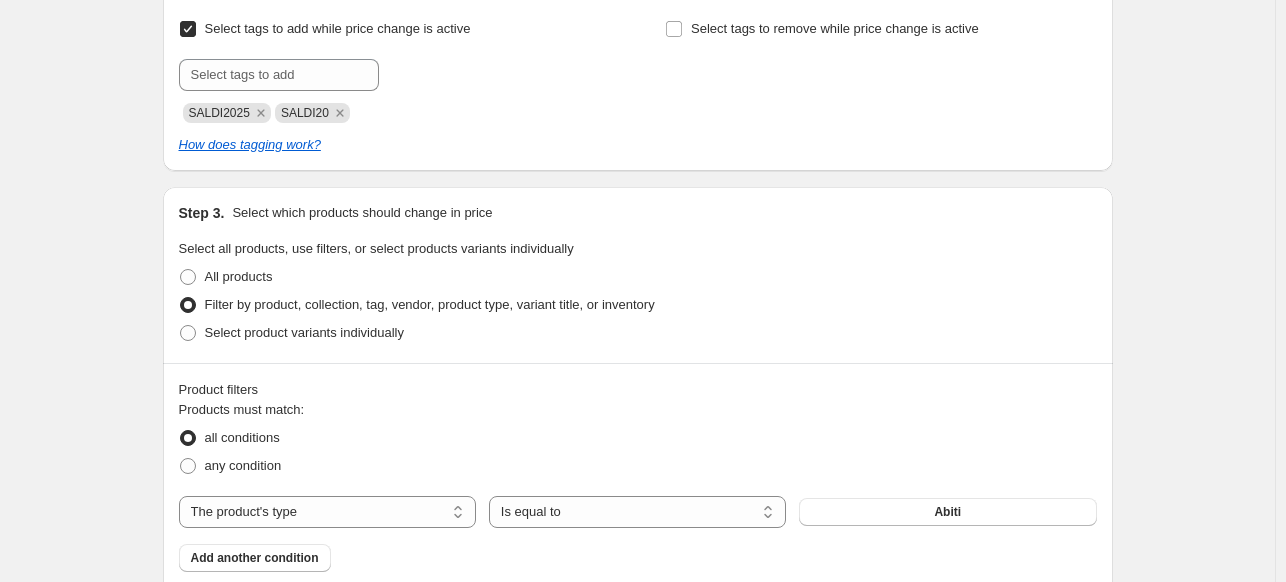click on "Abiti" at bounding box center [947, 512] 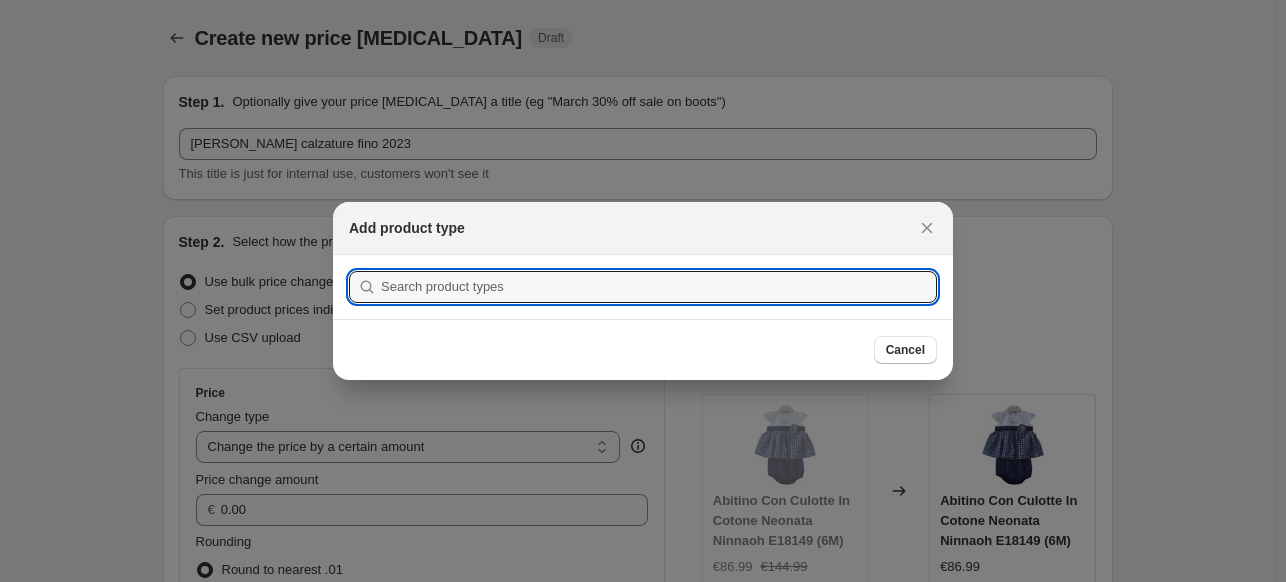 scroll, scrollTop: 0, scrollLeft: 0, axis: both 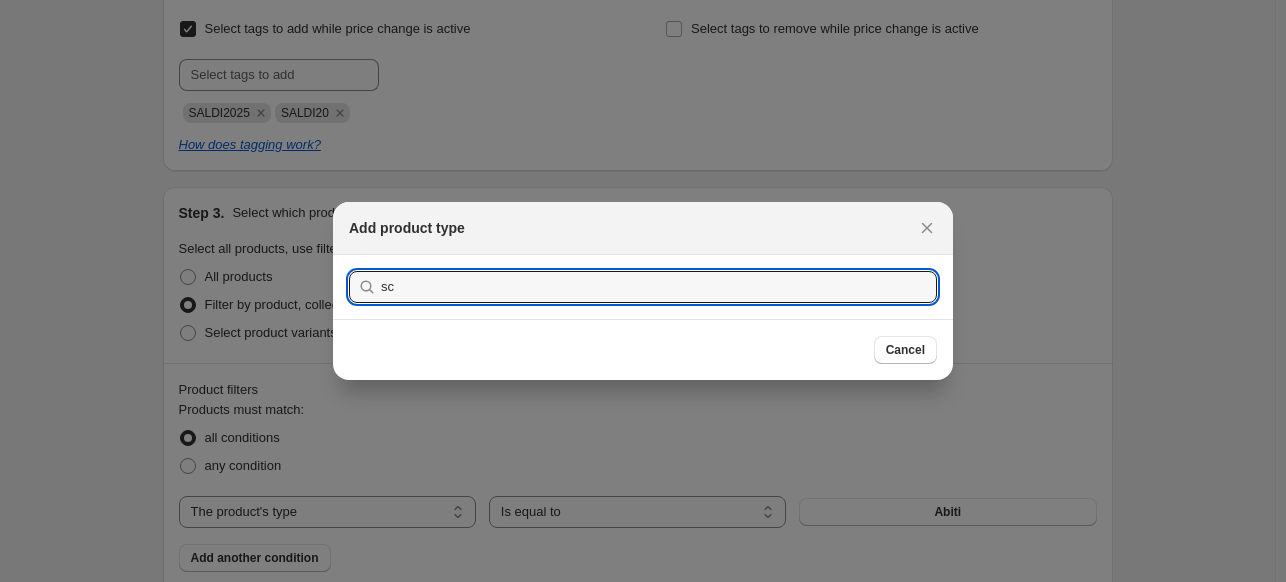 type on "s" 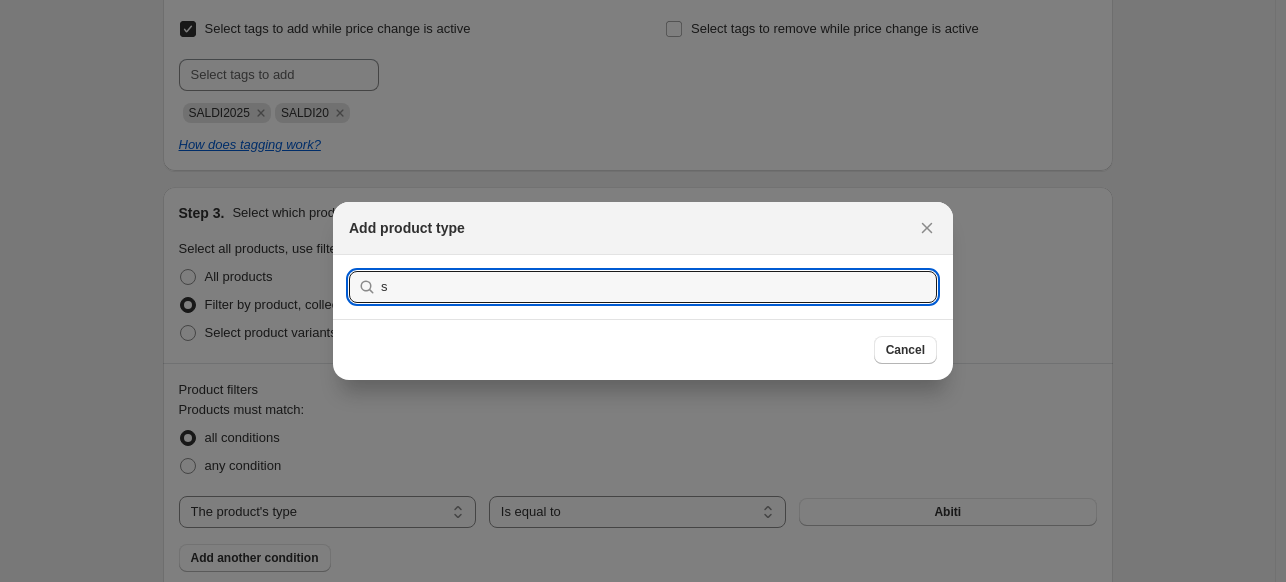 type 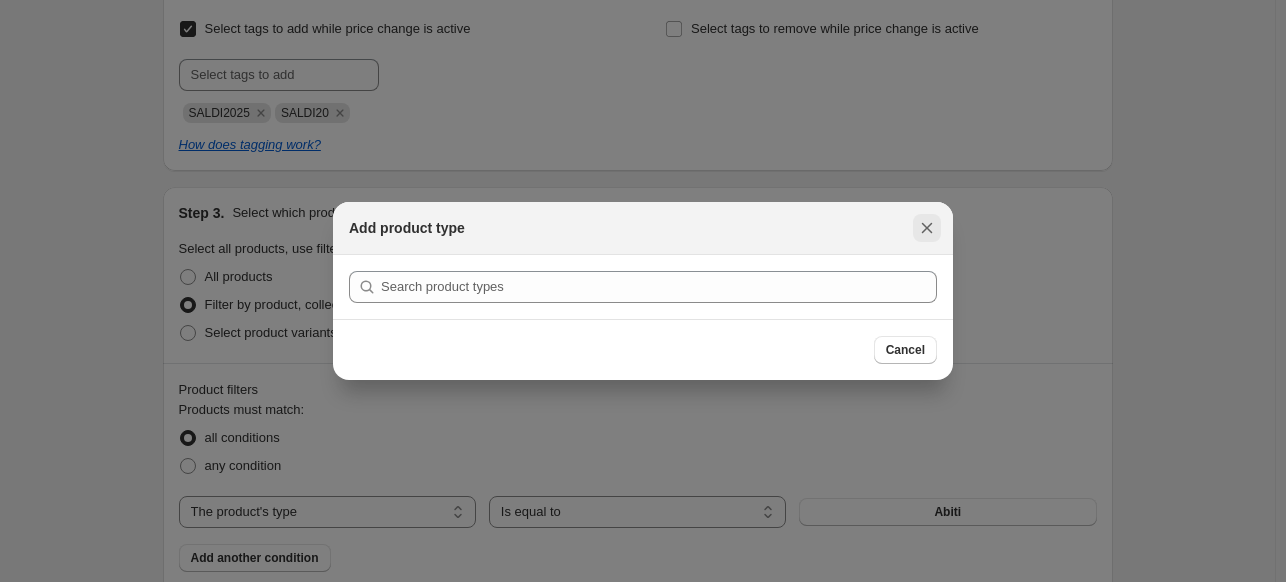 click 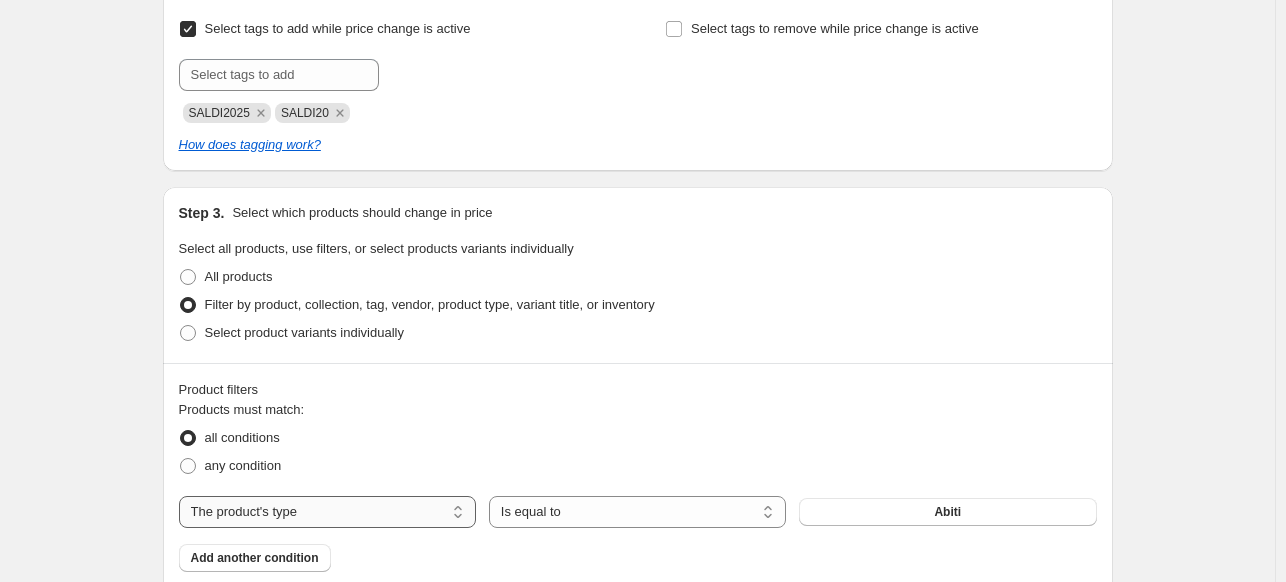 click on "The product The product's collection The product's tag The product's vendor The product's type The product's status The variant's title Inventory quantity" at bounding box center (327, 512) 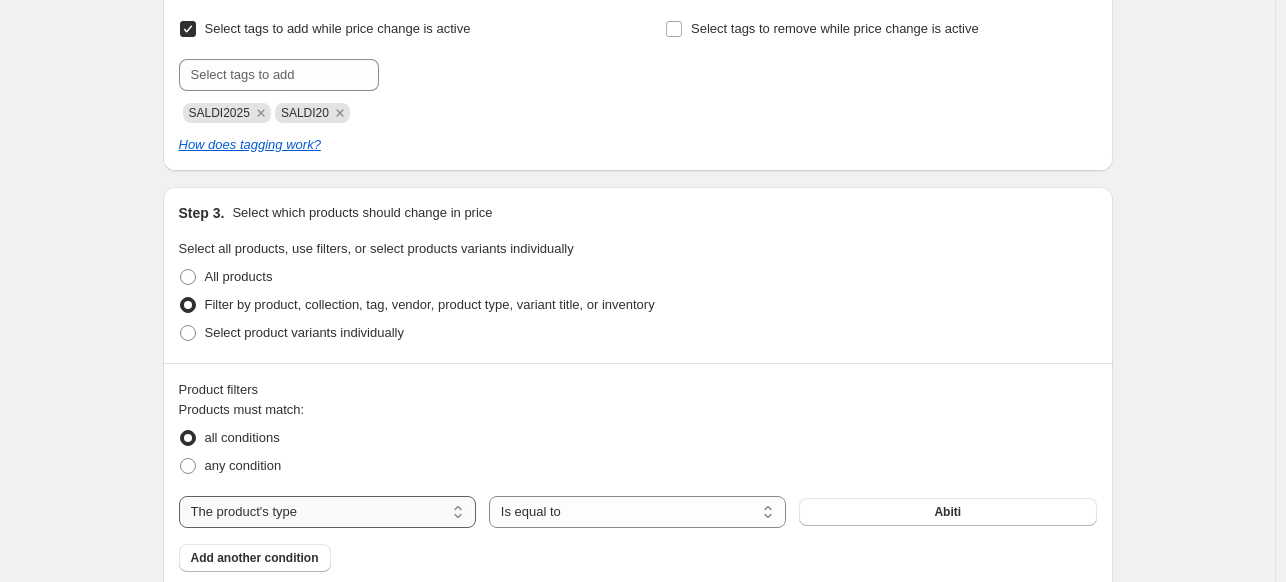 select on "tag" 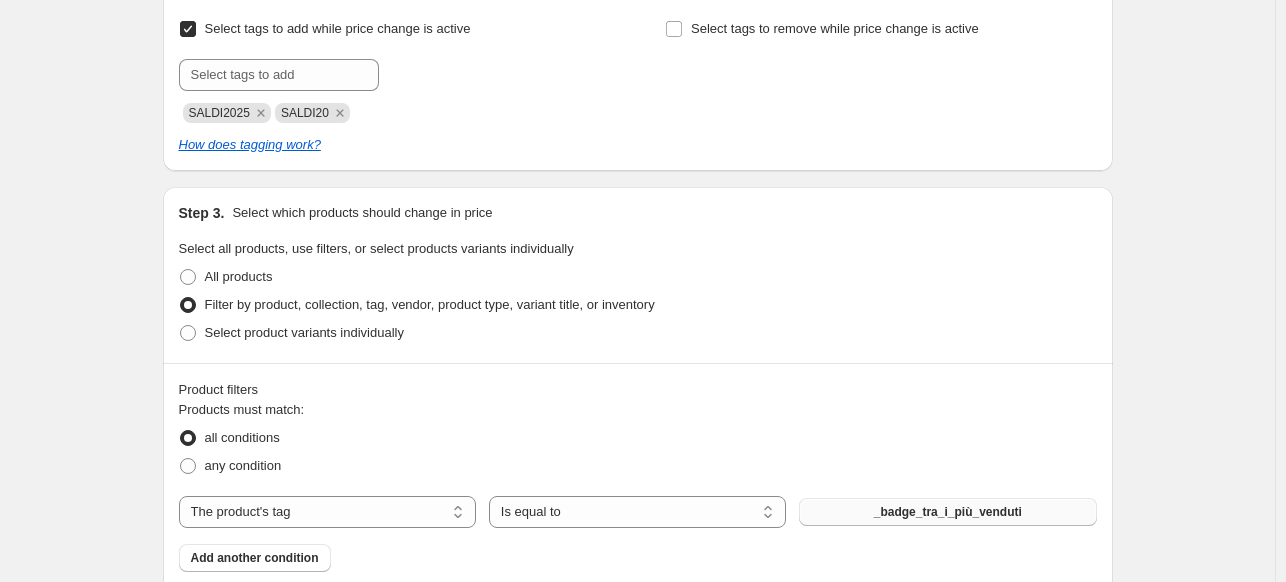 click on "_badge_tra_i_più_venduti" at bounding box center [948, 512] 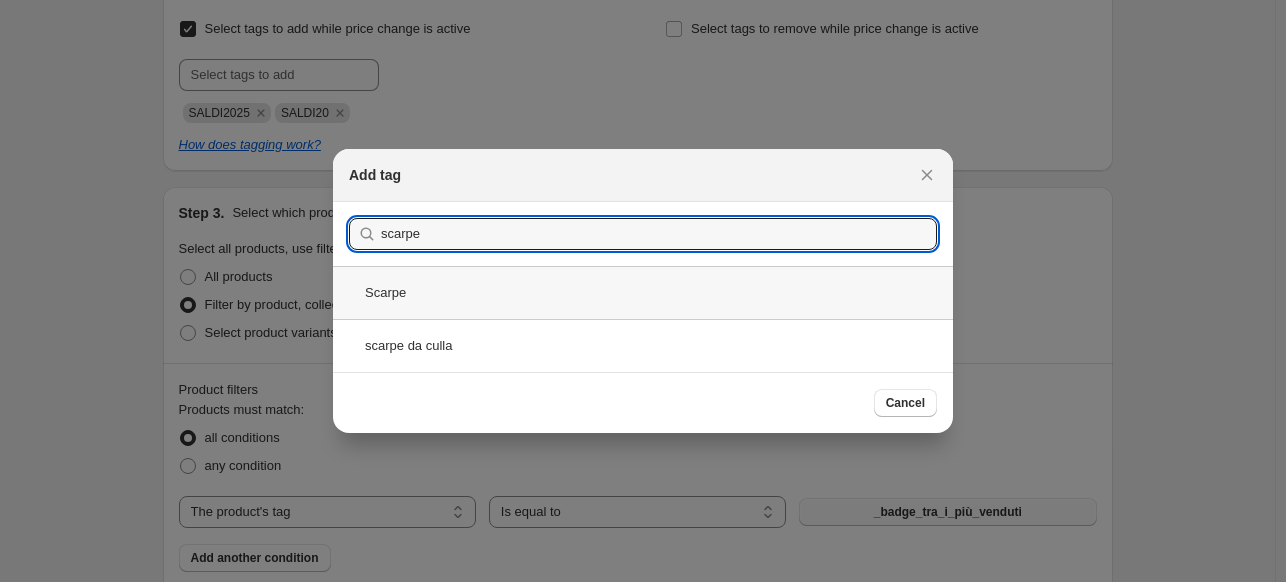 type on "scarpe" 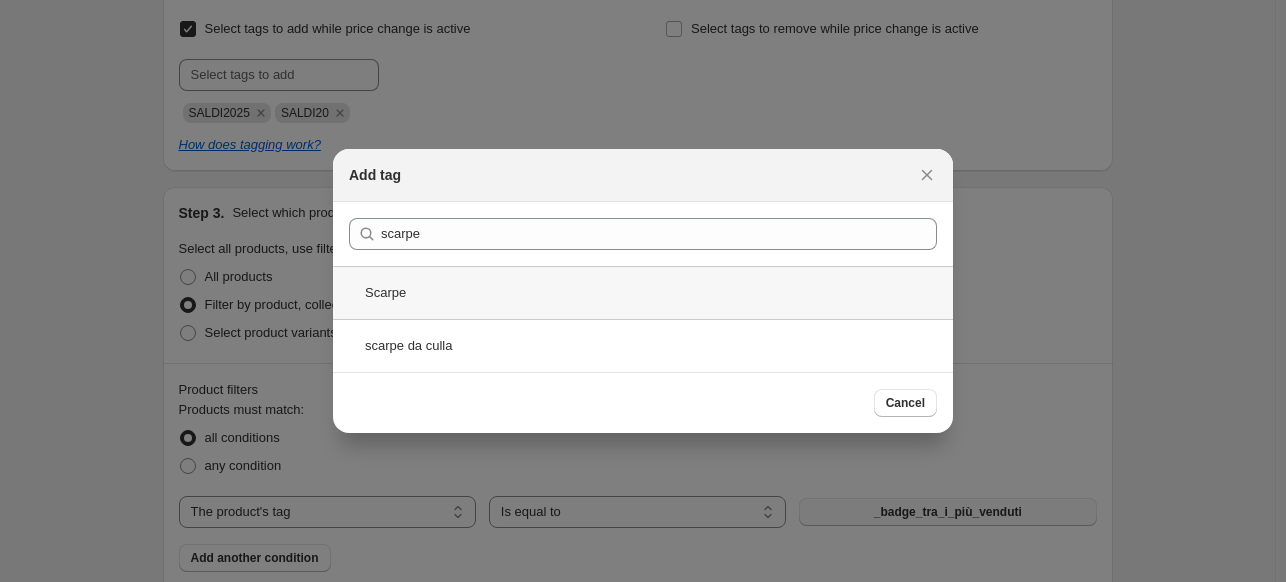 click on "Scarpe" at bounding box center [643, 292] 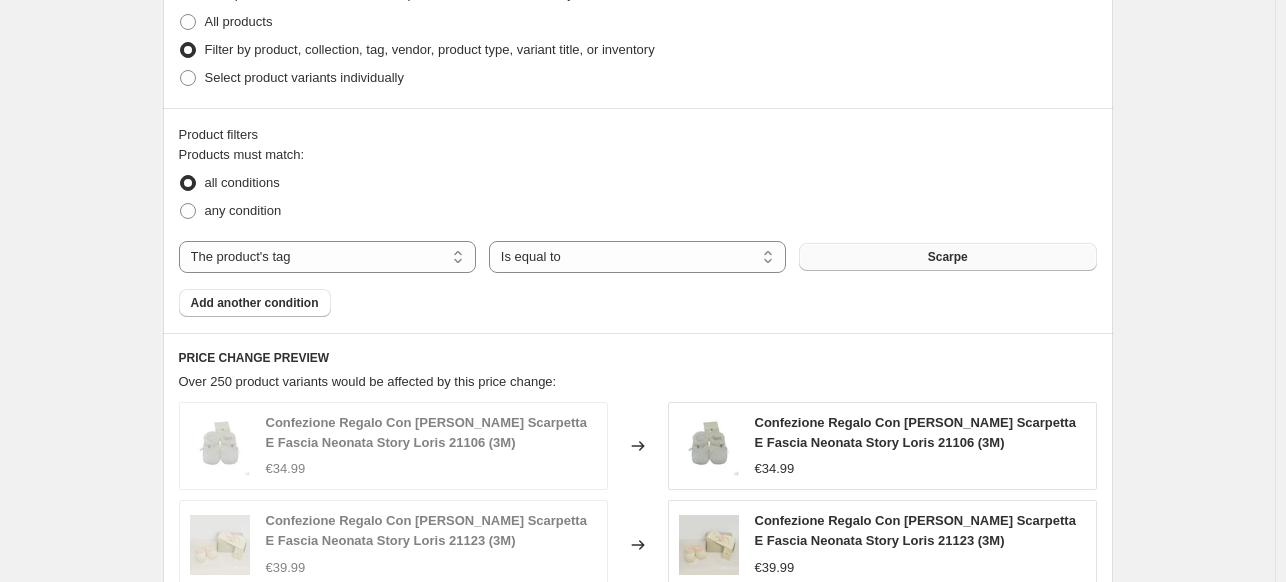scroll, scrollTop: 1122, scrollLeft: 0, axis: vertical 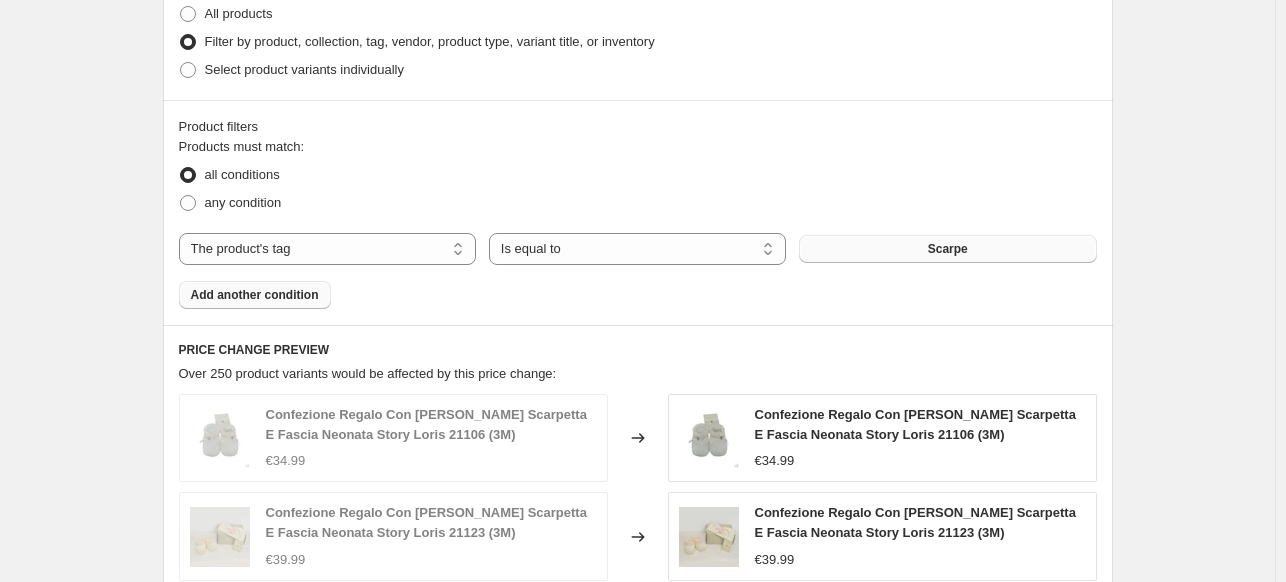 click on "Add another condition" at bounding box center (255, 295) 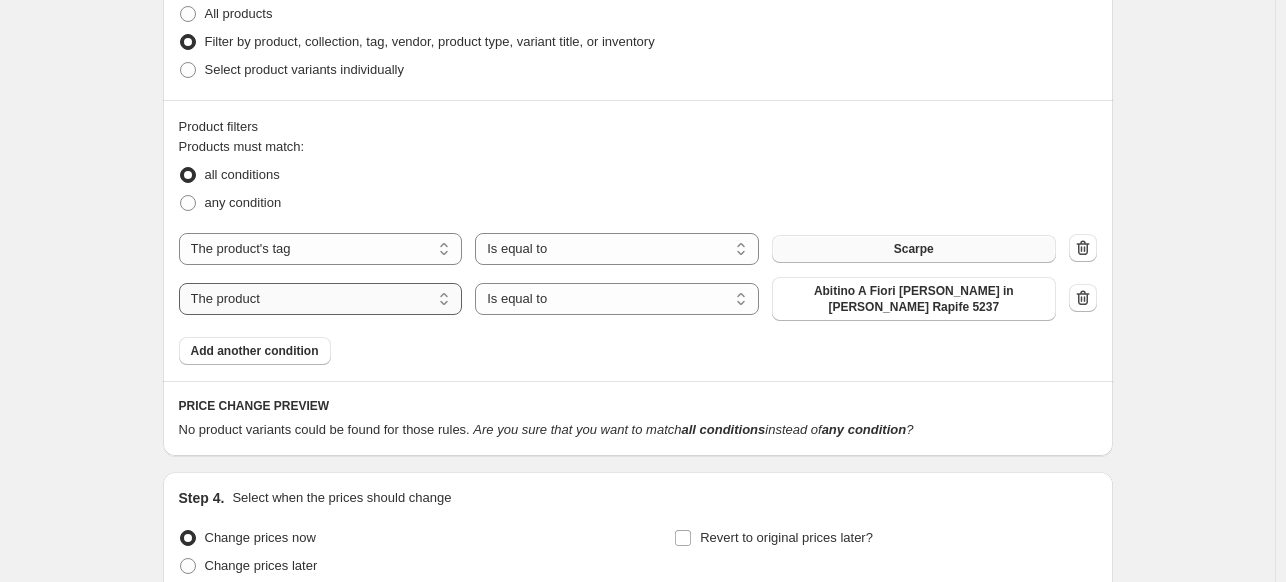 click on "The product The product's collection The product's tag The product's vendor The product's type The product's status The variant's title Inventory quantity" at bounding box center [321, 299] 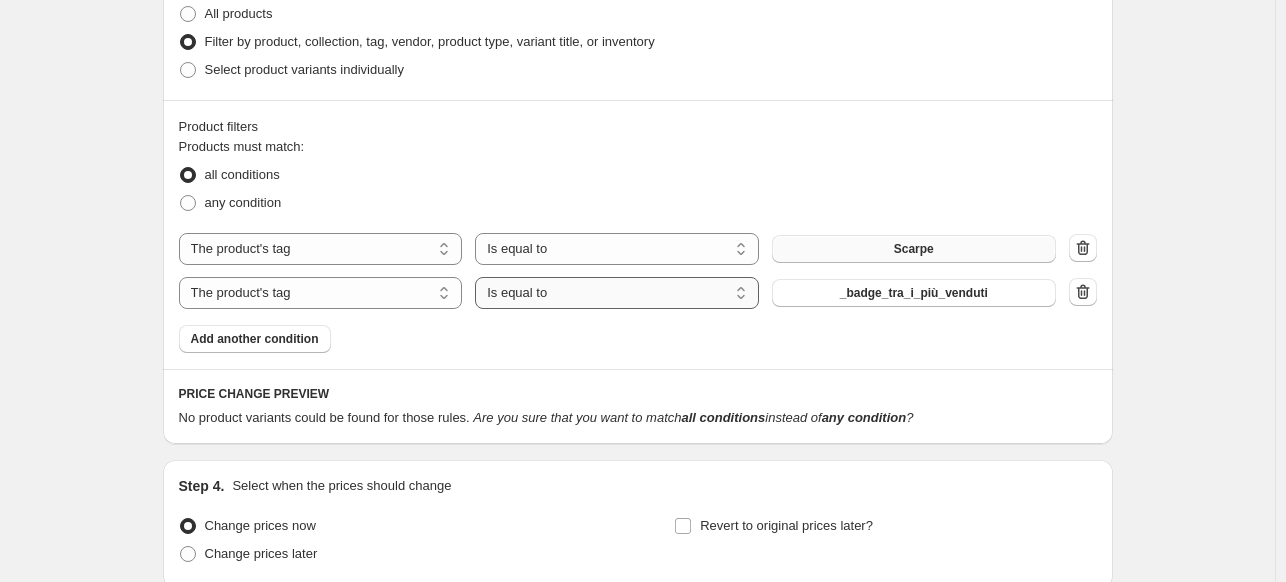 click on "Is equal to Is not equal to" at bounding box center [617, 293] 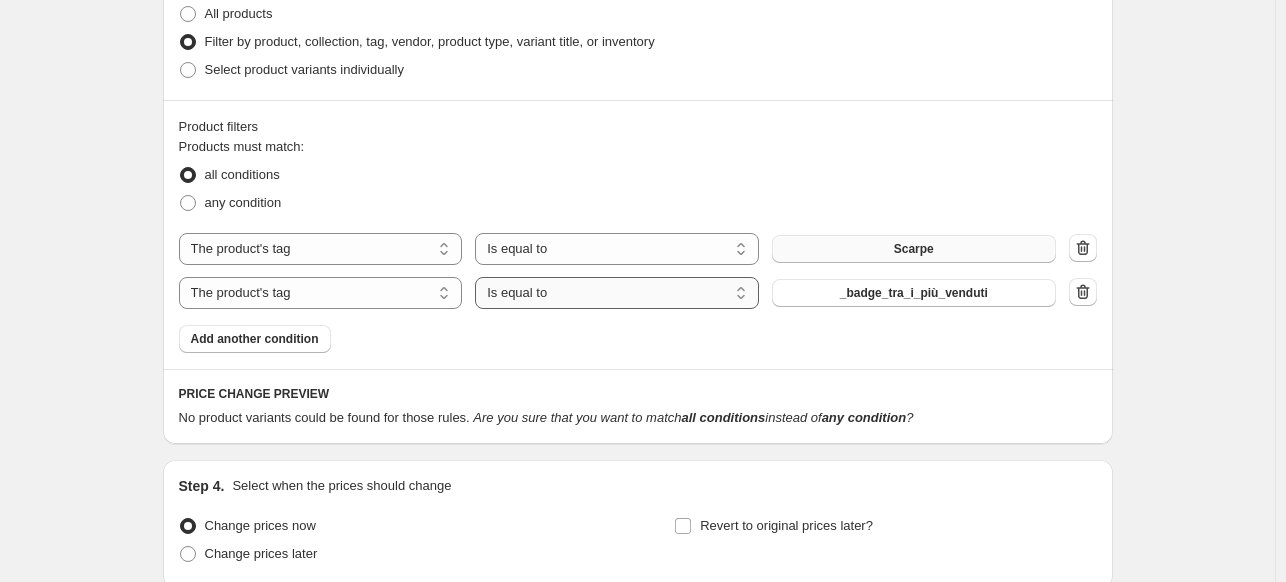 select on "not_equal" 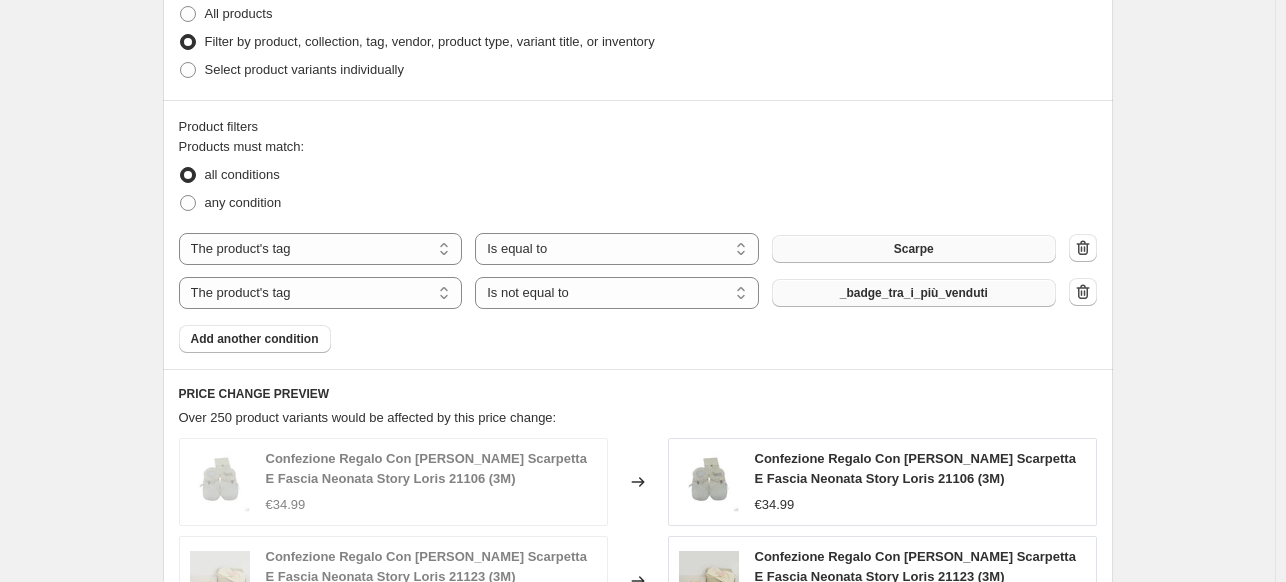 click on "_badge_tra_i_più_venduti" at bounding box center [914, 293] 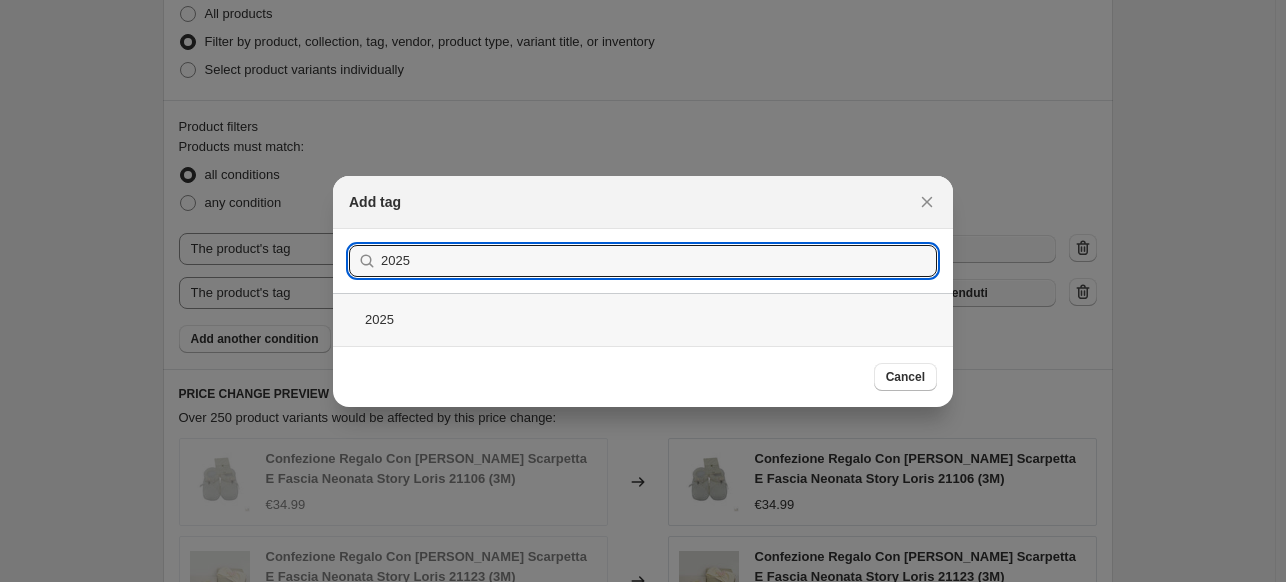type on "2025" 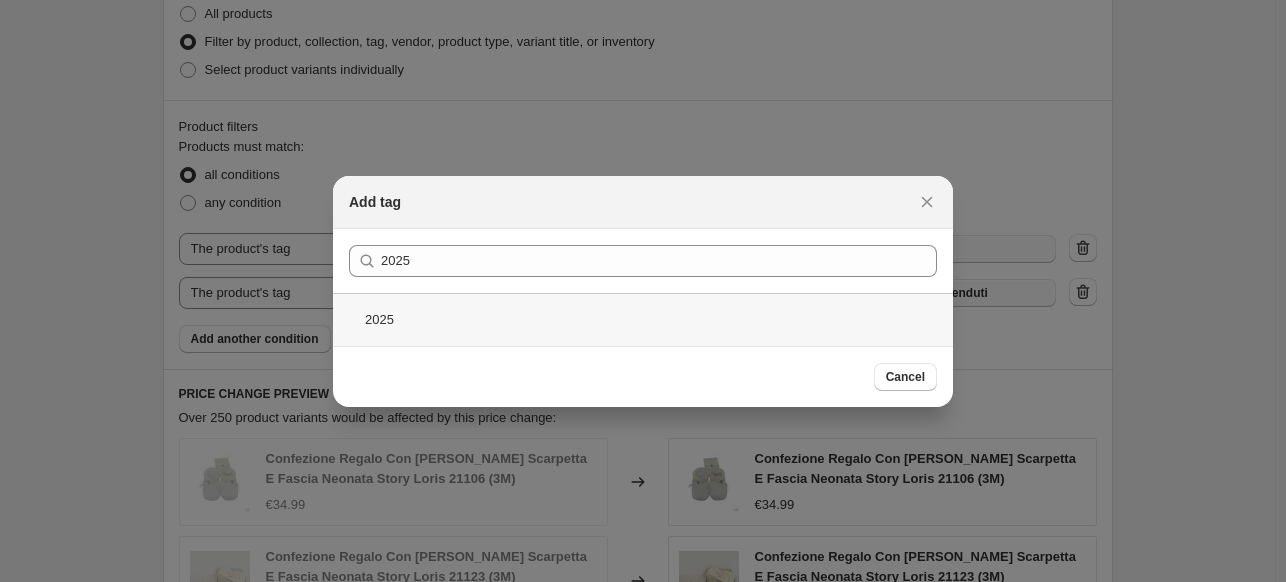 click on "2025" at bounding box center (643, 319) 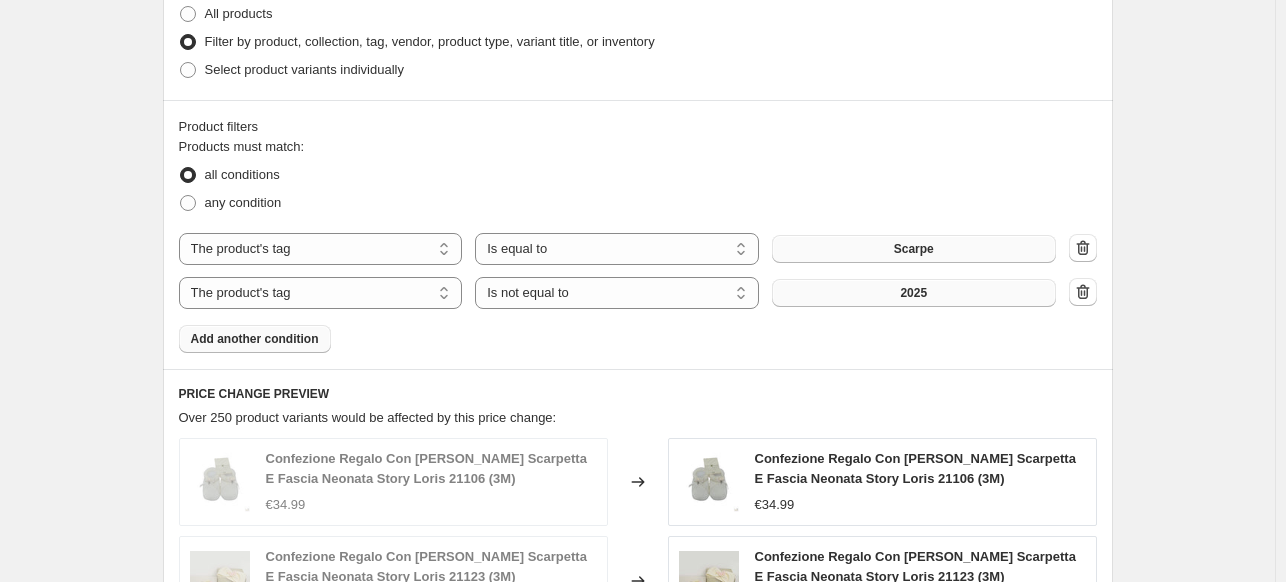 click on "Add another condition" at bounding box center (255, 339) 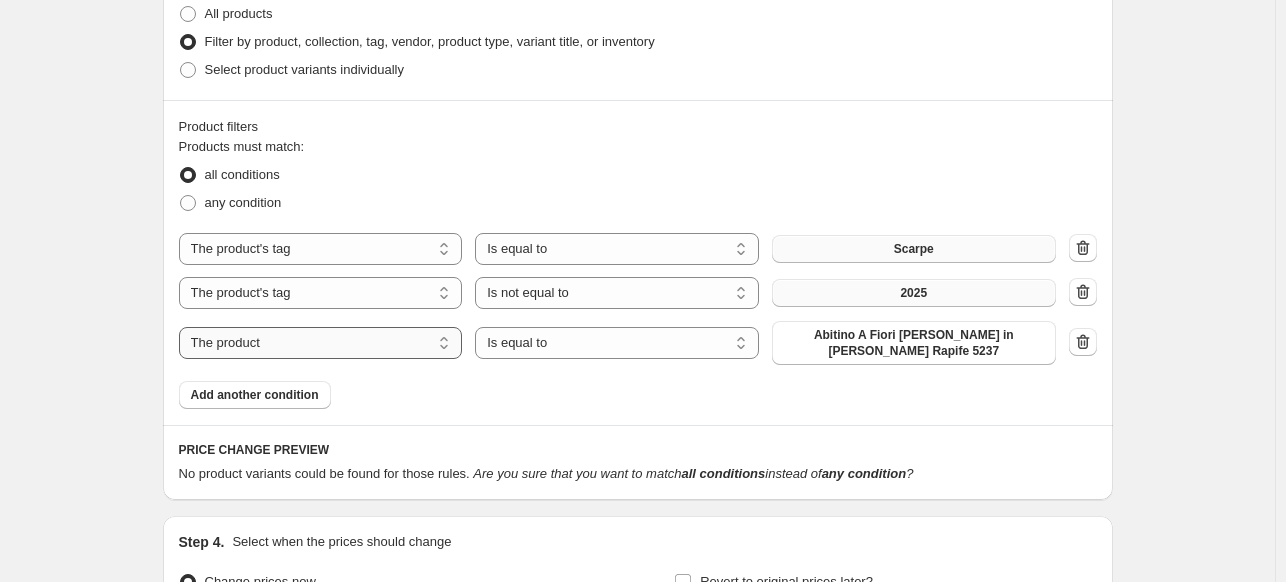 click on "The product The product's collection The product's tag The product's vendor The product's type The product's status The variant's title Inventory quantity" at bounding box center [321, 343] 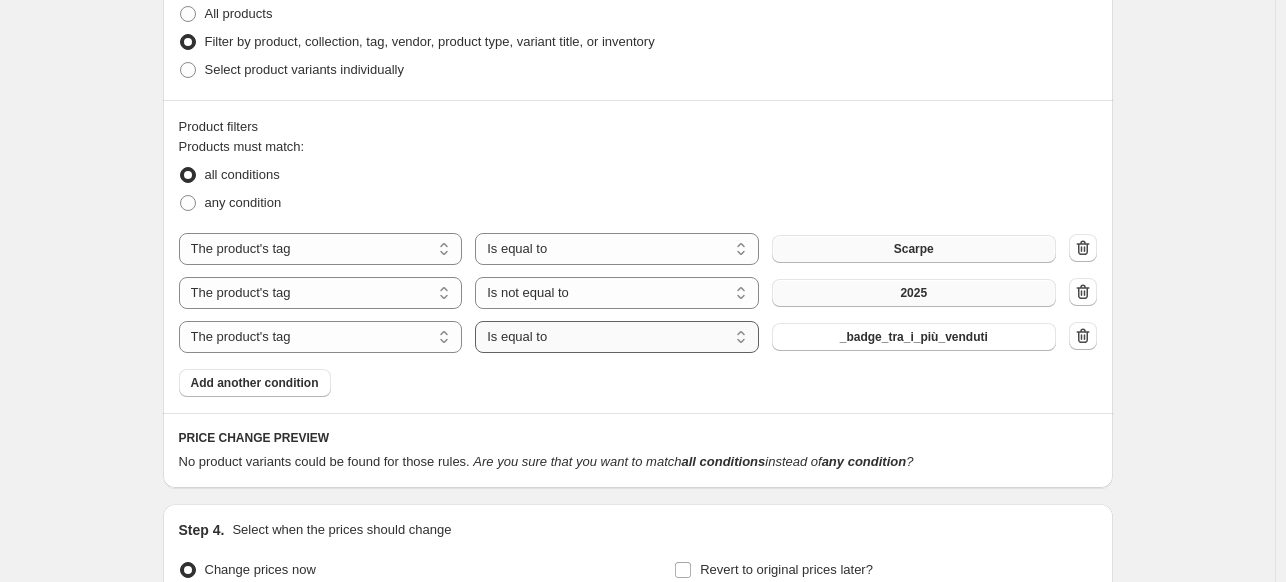 click on "Is equal to Is not equal to" at bounding box center (617, 337) 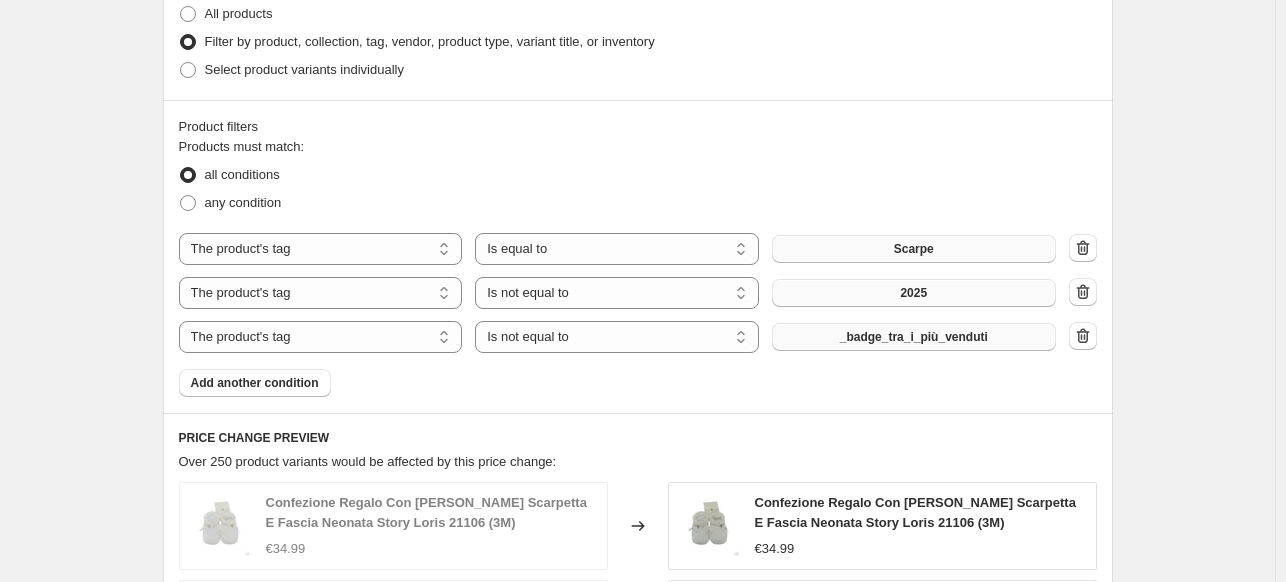 click on "_badge_tra_i_più_venduti" at bounding box center [914, 337] 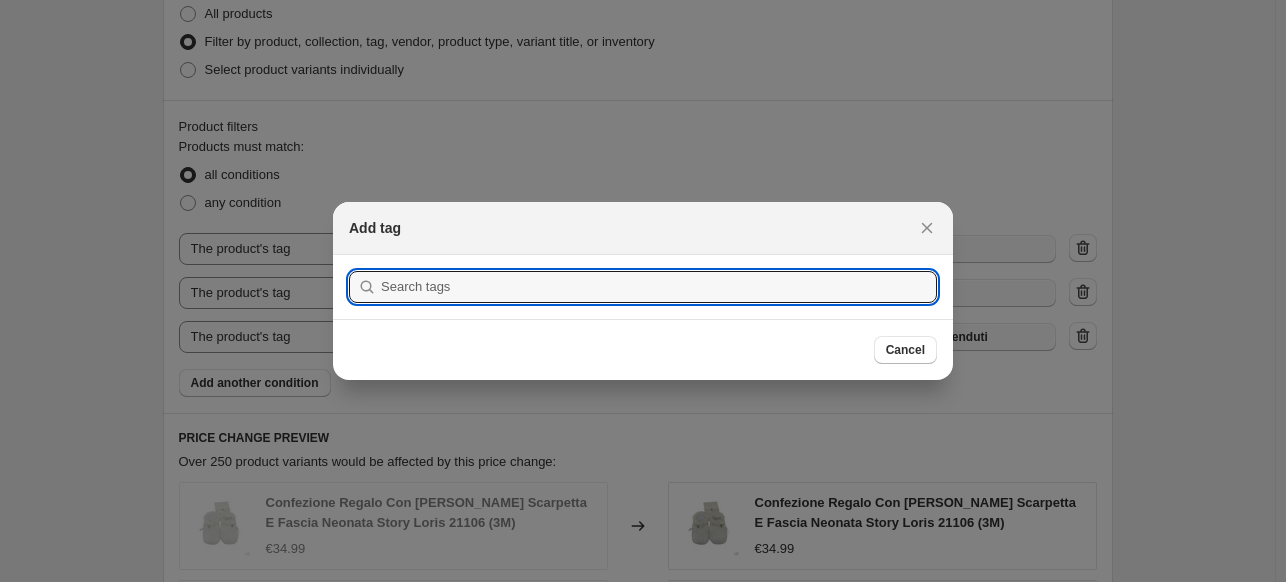 scroll, scrollTop: 0, scrollLeft: 0, axis: both 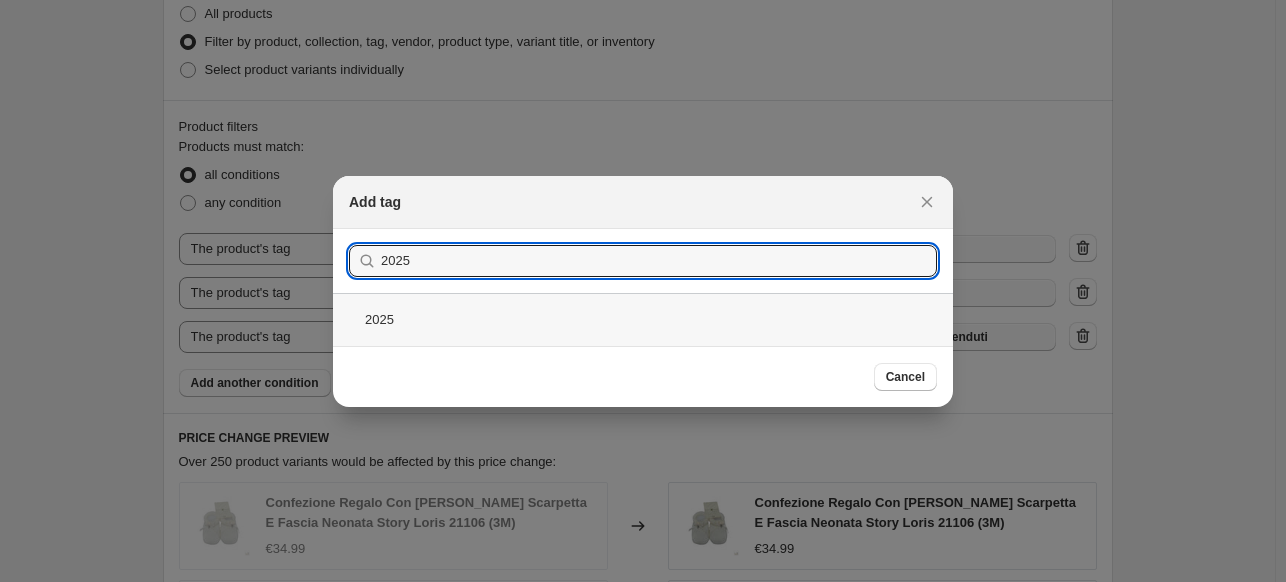 type on "2025" 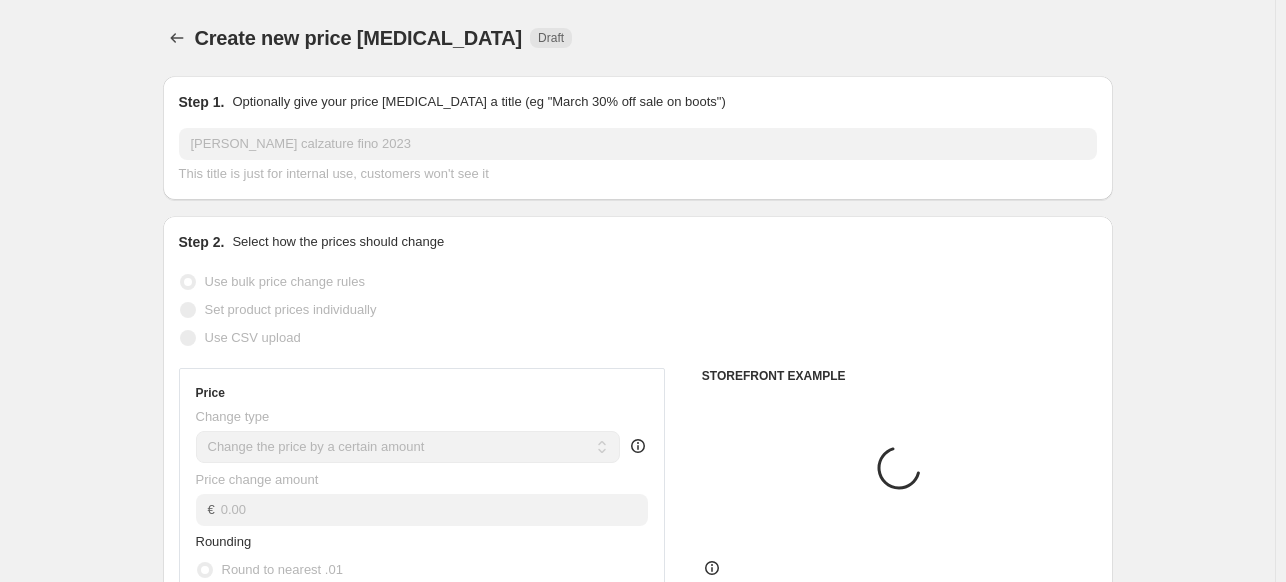 scroll, scrollTop: 1122, scrollLeft: 0, axis: vertical 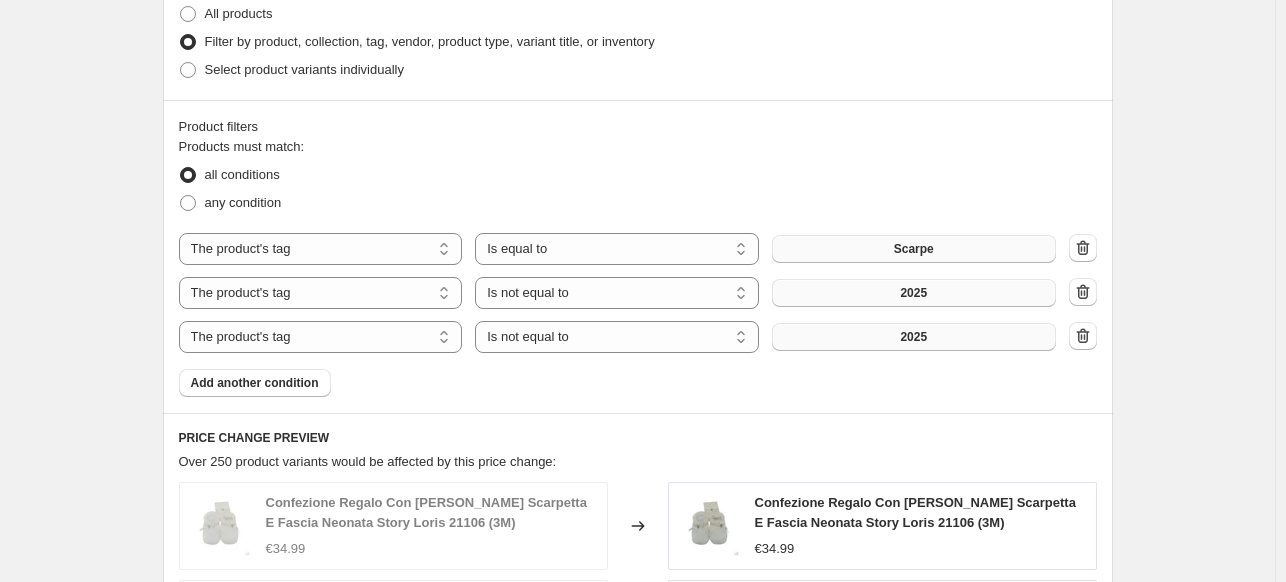click on "Products must match: all conditions any condition The product The product's collection The product's tag The product's vendor The product's type The product's status The variant's title Inventory quantity The product's tag Is equal to Is not equal to Is equal to Scarpe The product The product's collection The product's tag The product's vendor The product's type The product's status The variant's title Inventory quantity The product's tag Is equal to Is not equal to Is not equal to 2025 The product The product's collection The product's tag The product's vendor The product's type The product's status The variant's title Inventory quantity The product's tag Is equal to Is not equal to Is not equal to 2025 Add another condition" at bounding box center (638, 267) 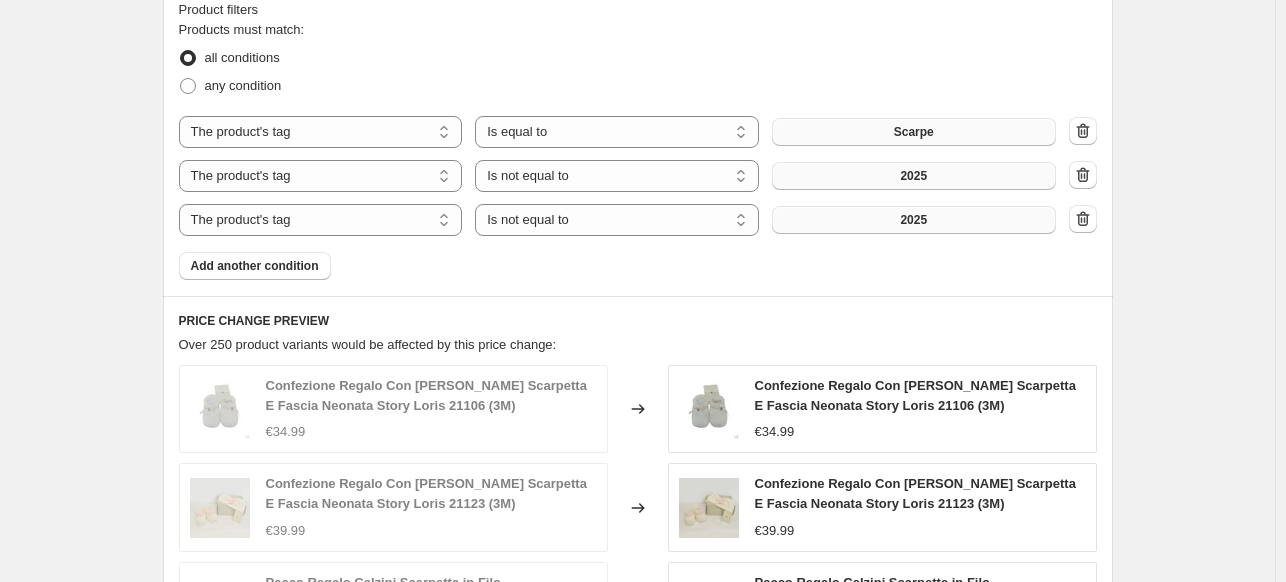 scroll, scrollTop: 1238, scrollLeft: 0, axis: vertical 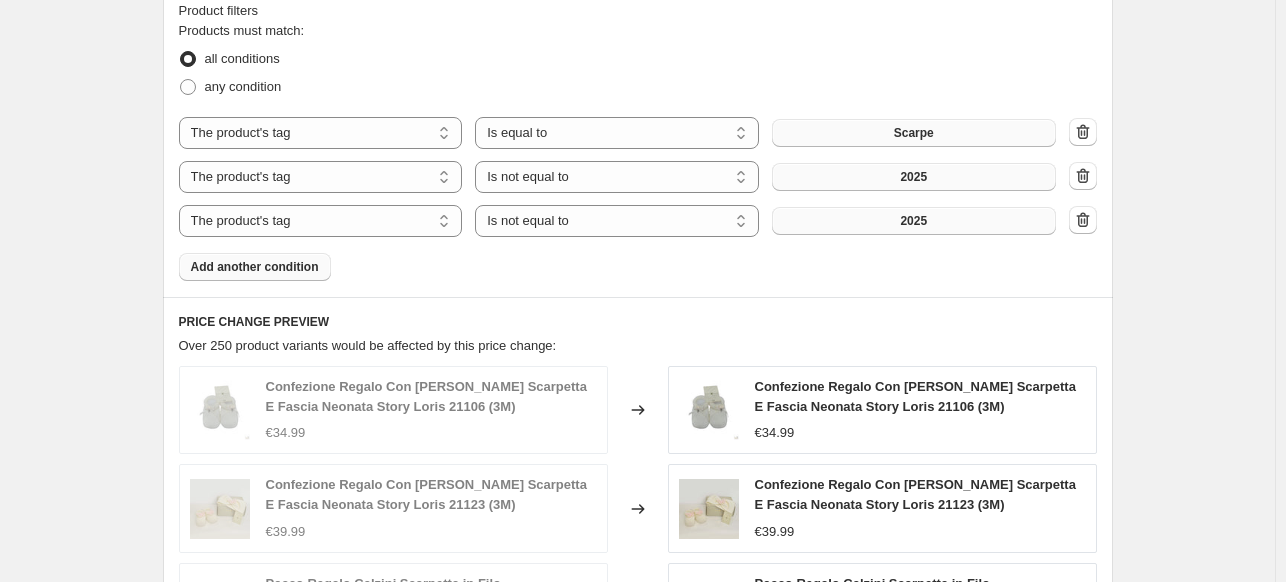 click on "Add another condition" at bounding box center [255, 267] 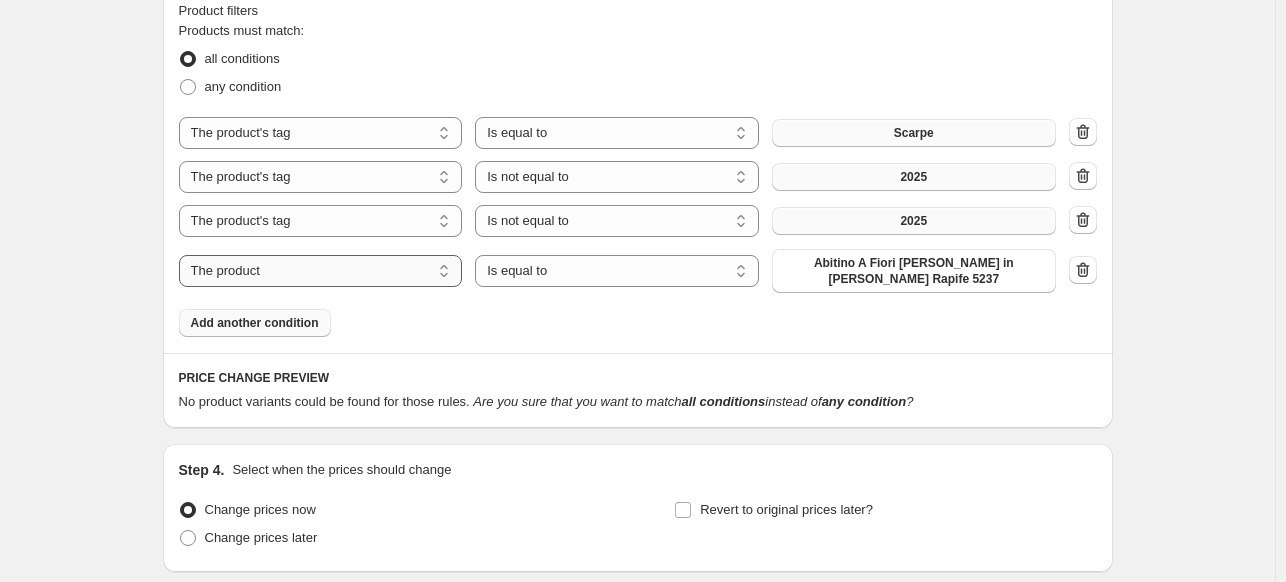 click on "The product The product's collection The product's tag The product's vendor The product's type The product's status The variant's title Inventory quantity" at bounding box center (321, 271) 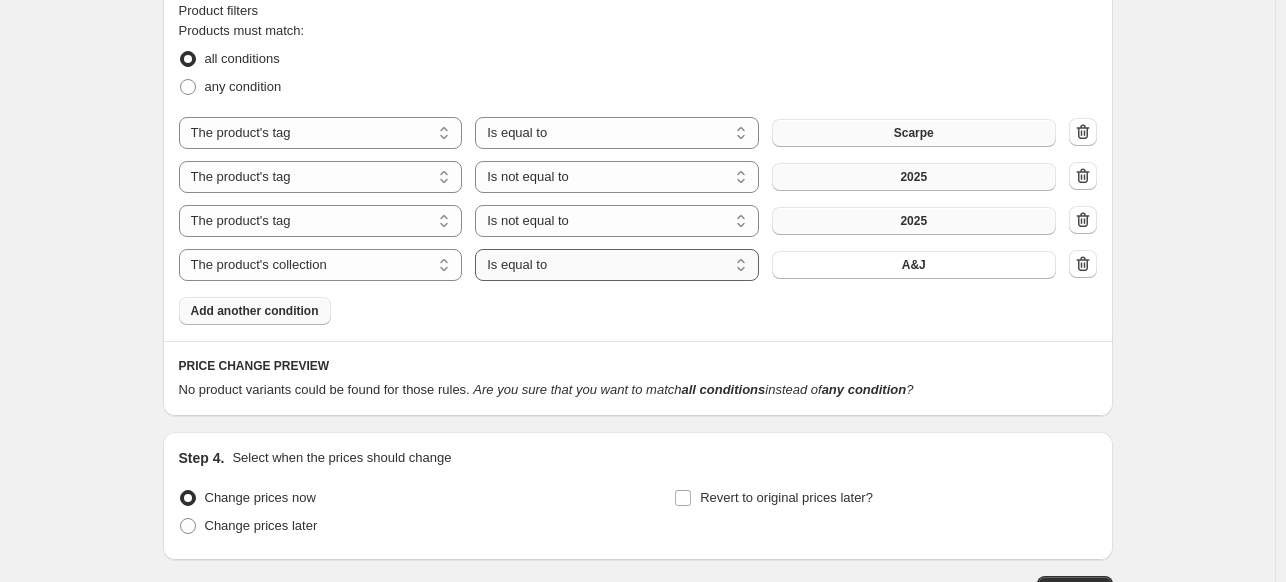click on "Is equal to Is not equal to" at bounding box center (617, 265) 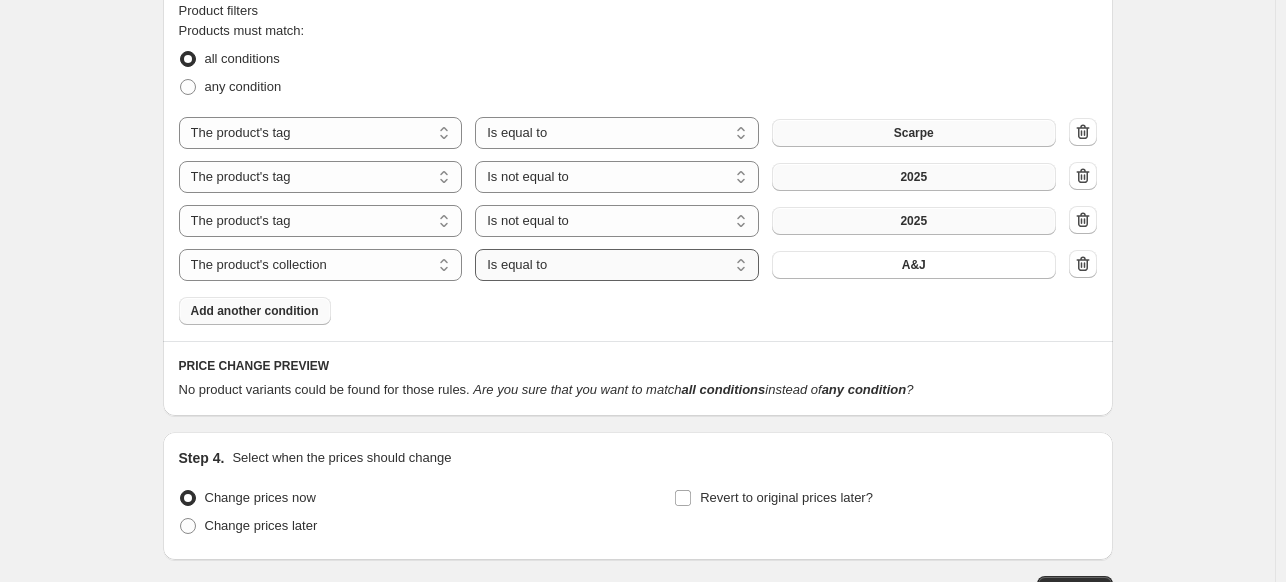 select on "not_equal" 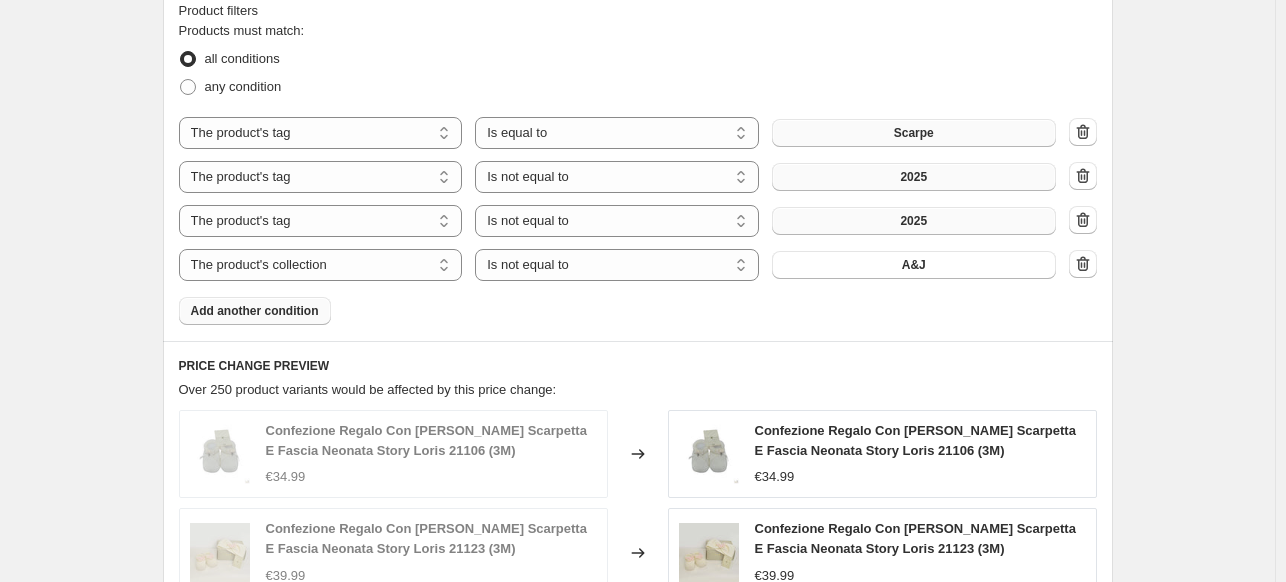 click on "A&J" at bounding box center (914, 265) 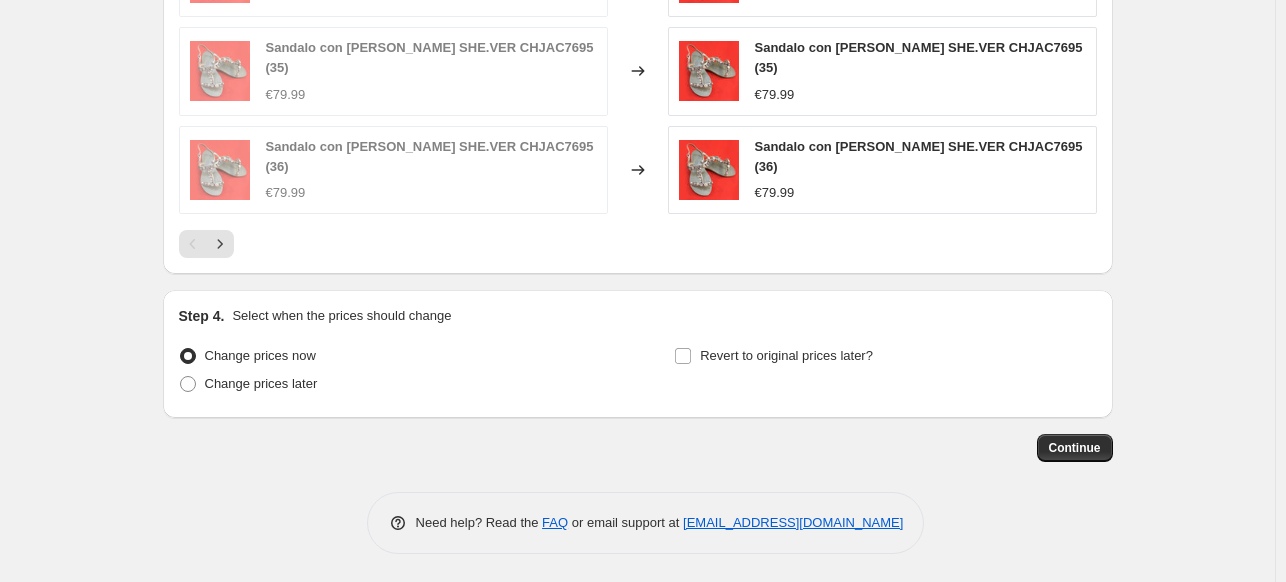 scroll, scrollTop: 1915, scrollLeft: 0, axis: vertical 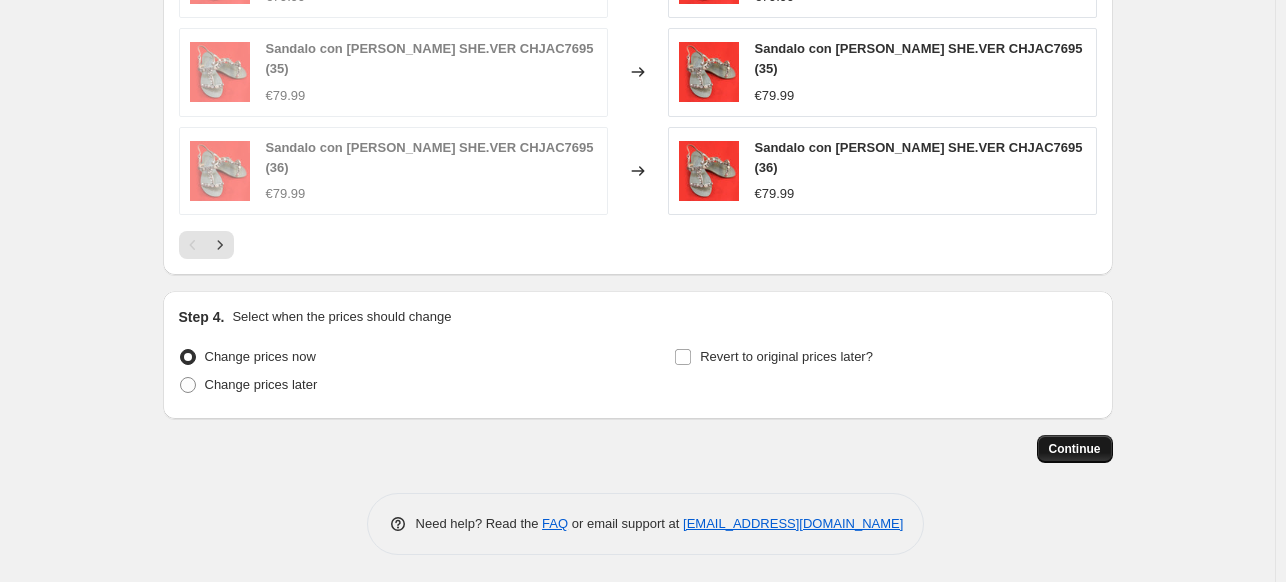 click on "Continue" at bounding box center (1075, 449) 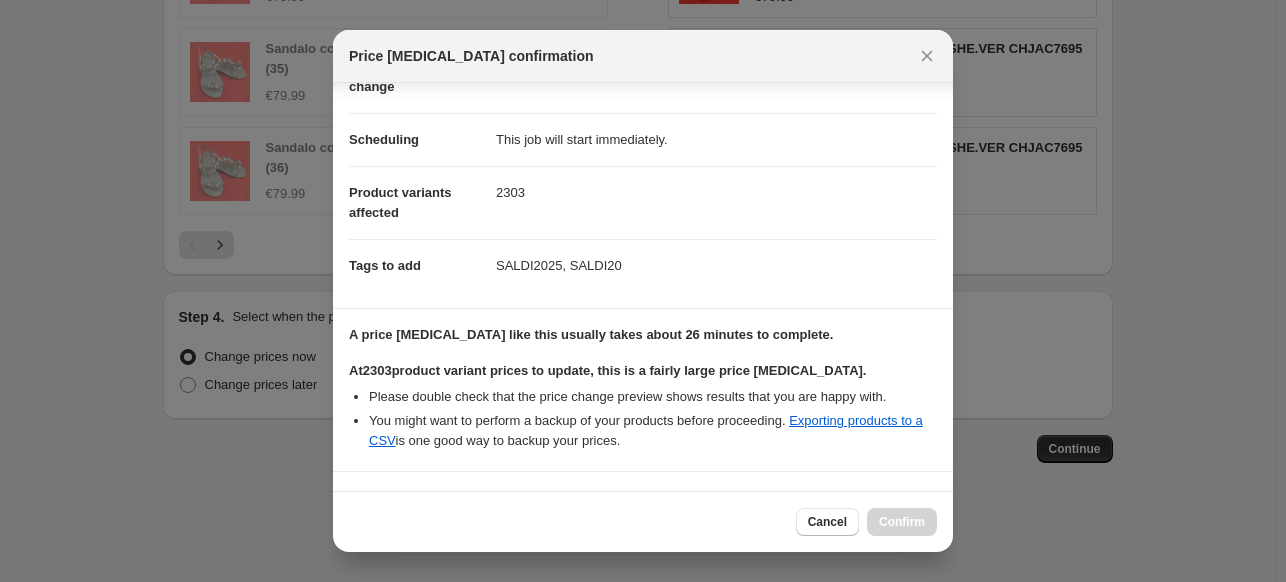scroll, scrollTop: 297, scrollLeft: 0, axis: vertical 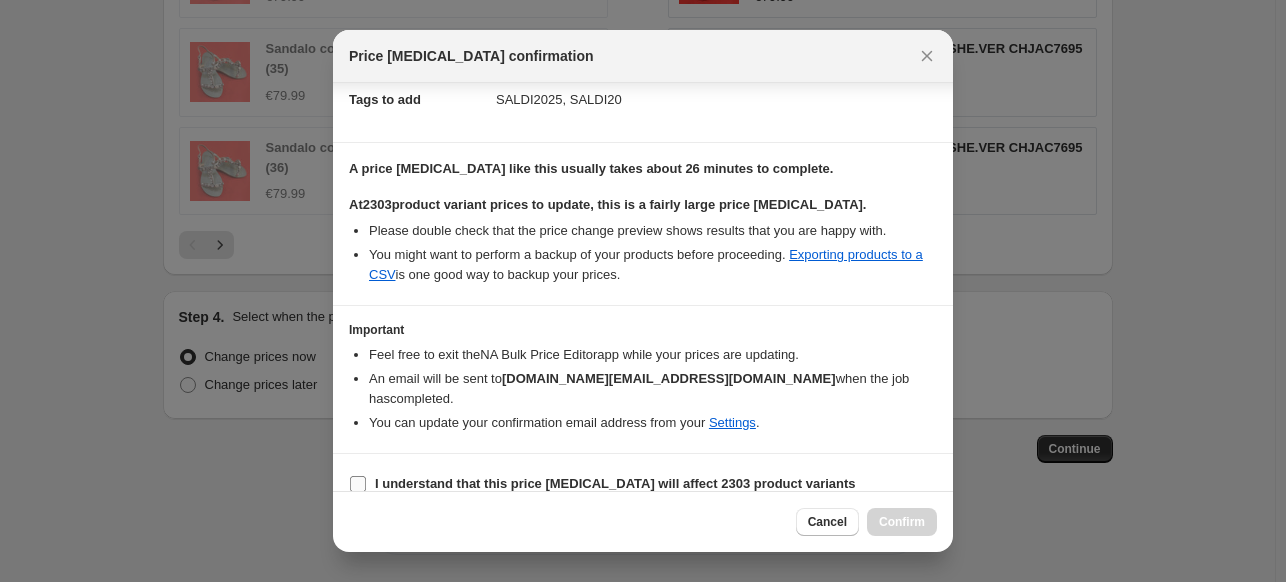 click on "I understand that this price [MEDICAL_DATA] will affect 2303 product variants" at bounding box center [358, 484] 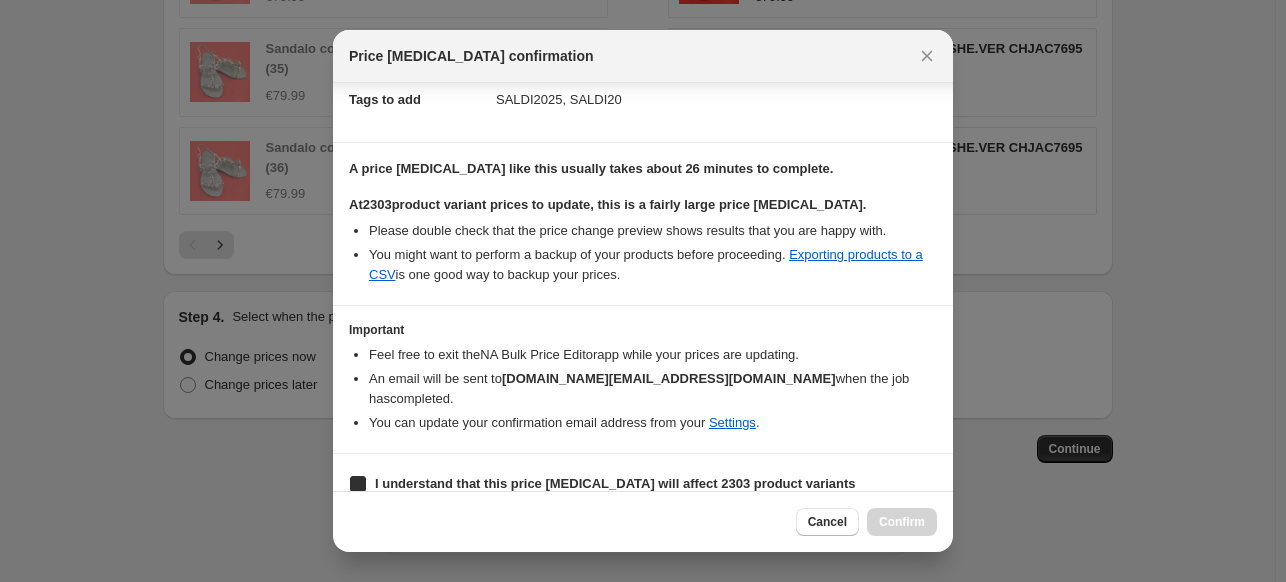 checkbox on "true" 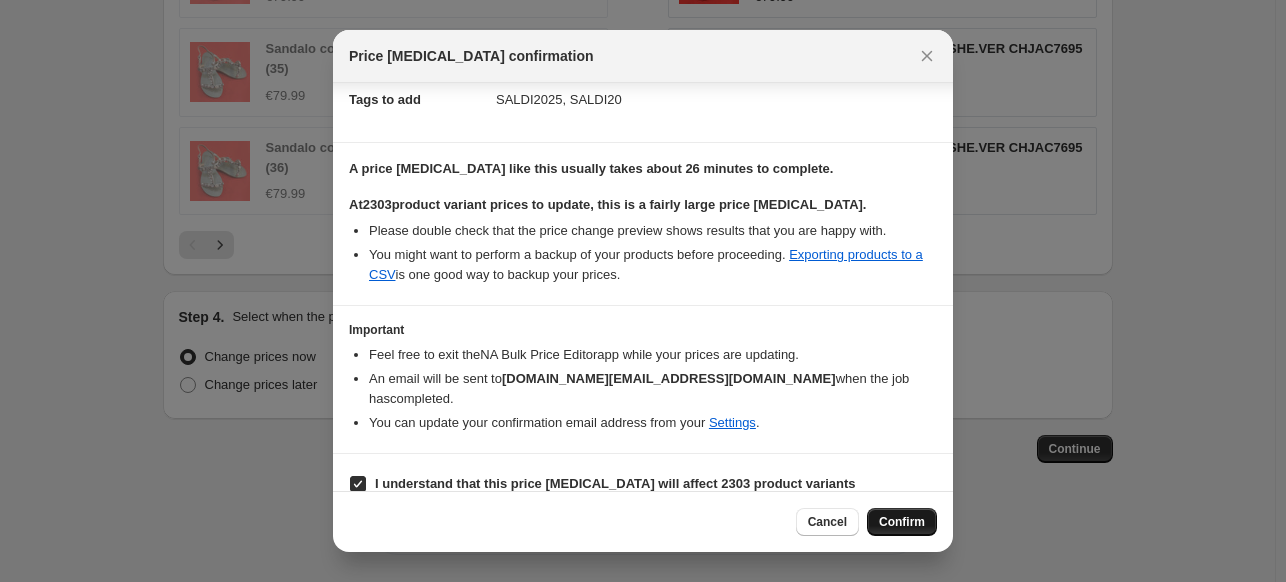 click on "Confirm" at bounding box center (902, 522) 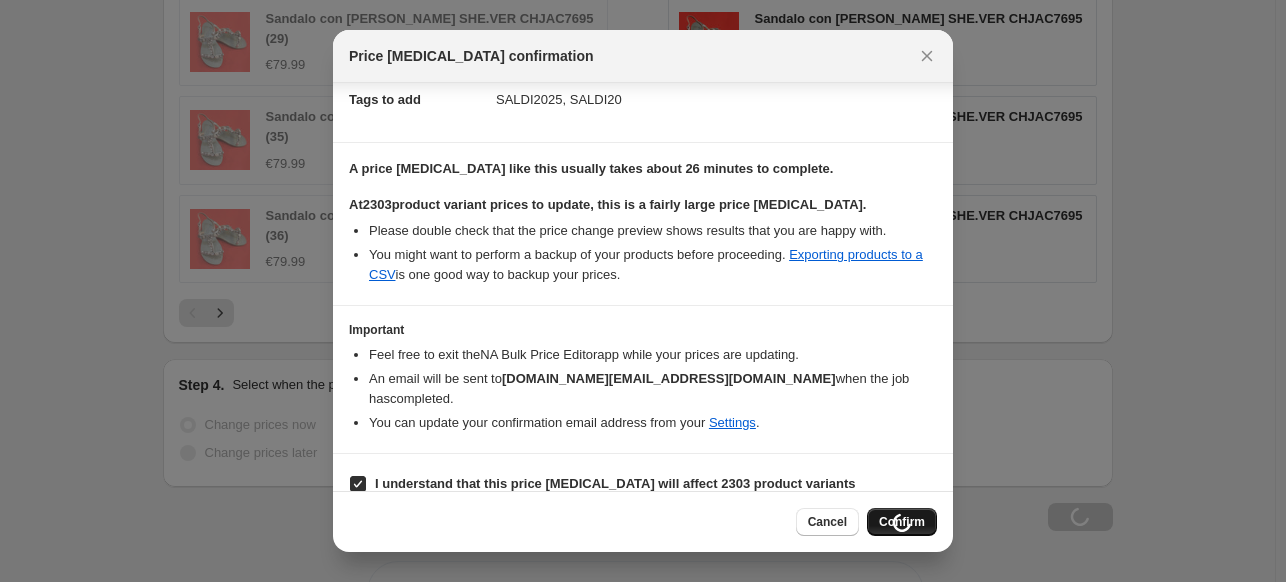 scroll, scrollTop: 1983, scrollLeft: 0, axis: vertical 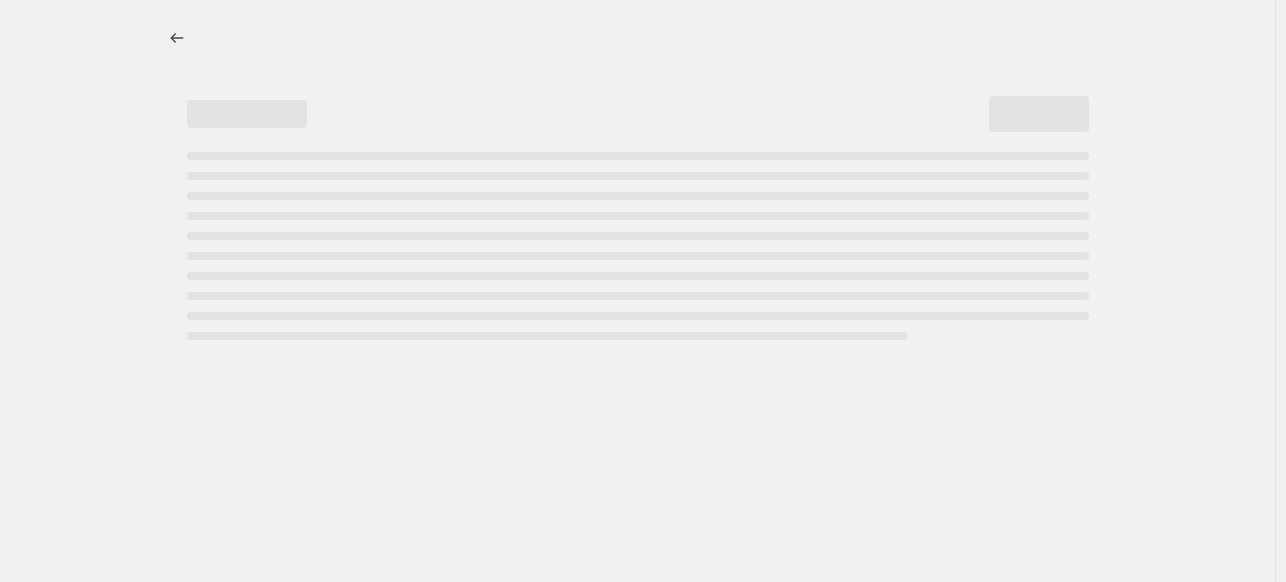 select on "by" 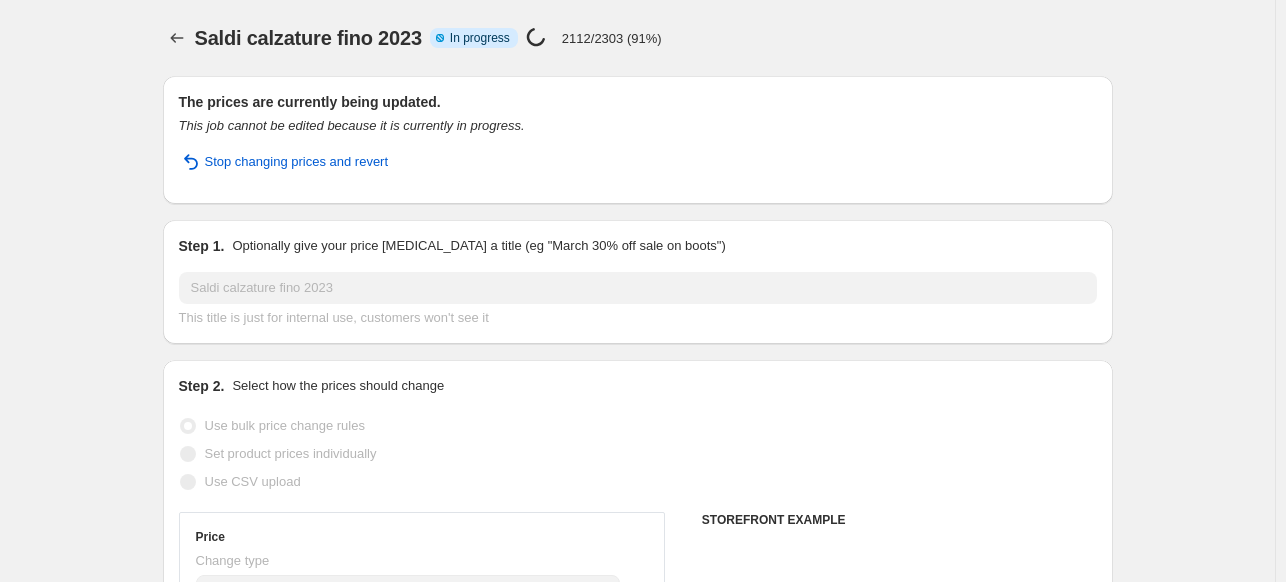 select on "collection" 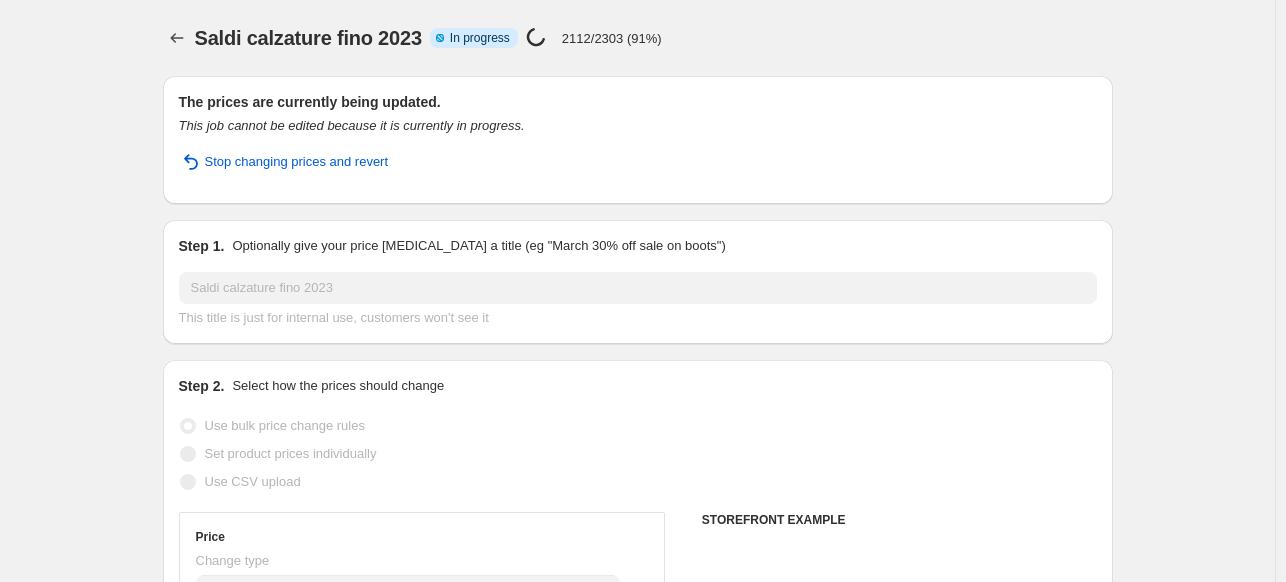select on "collection" 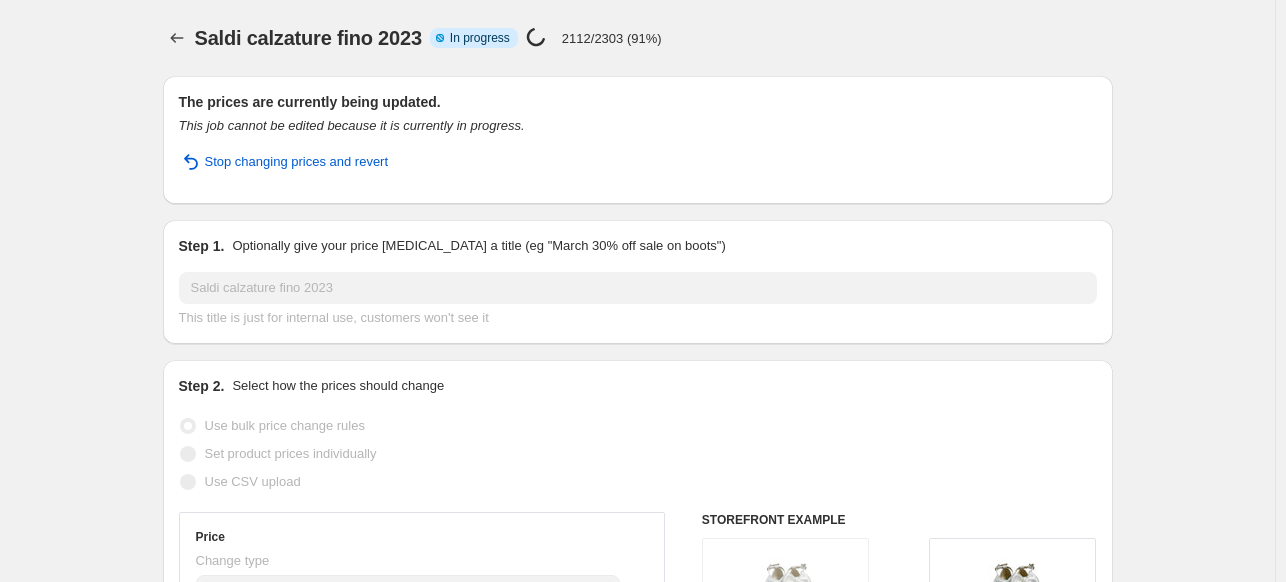 select on "tag" 